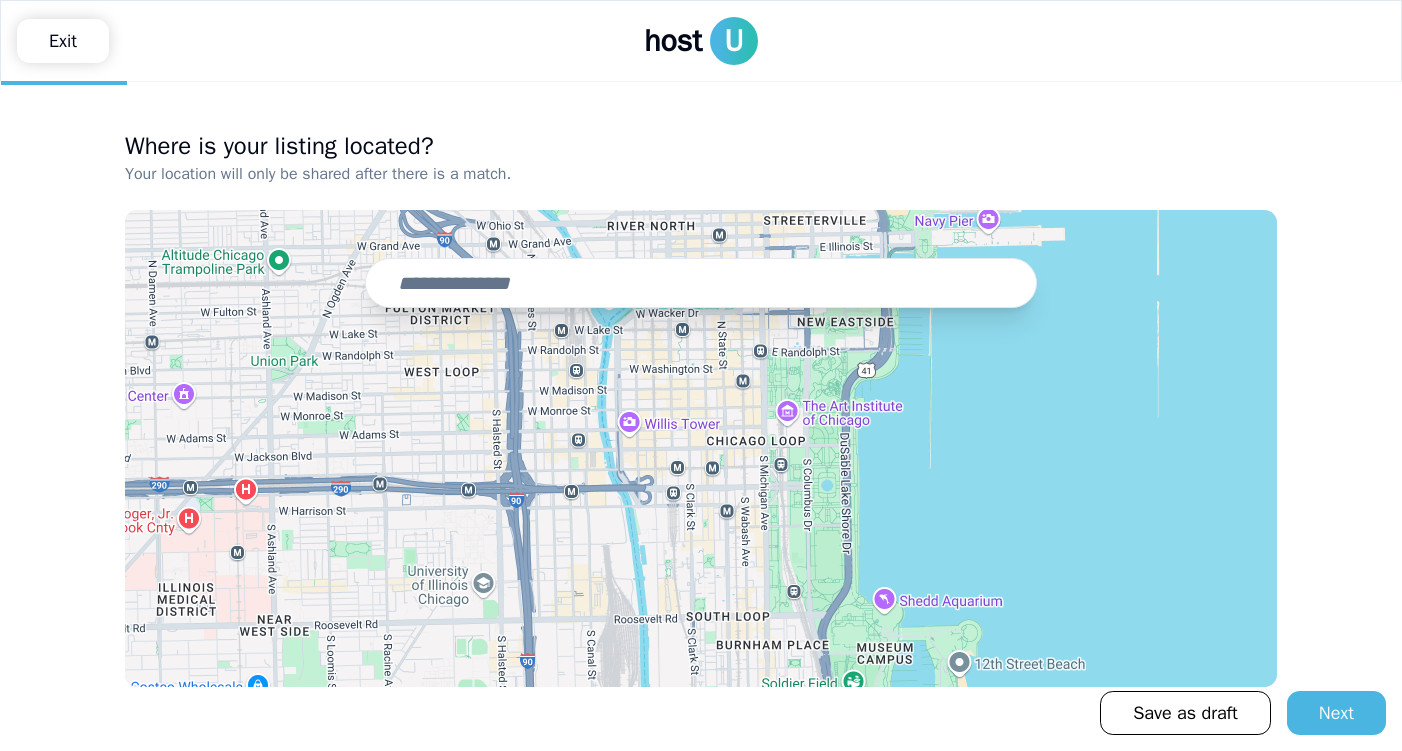 scroll, scrollTop: 0, scrollLeft: 0, axis: both 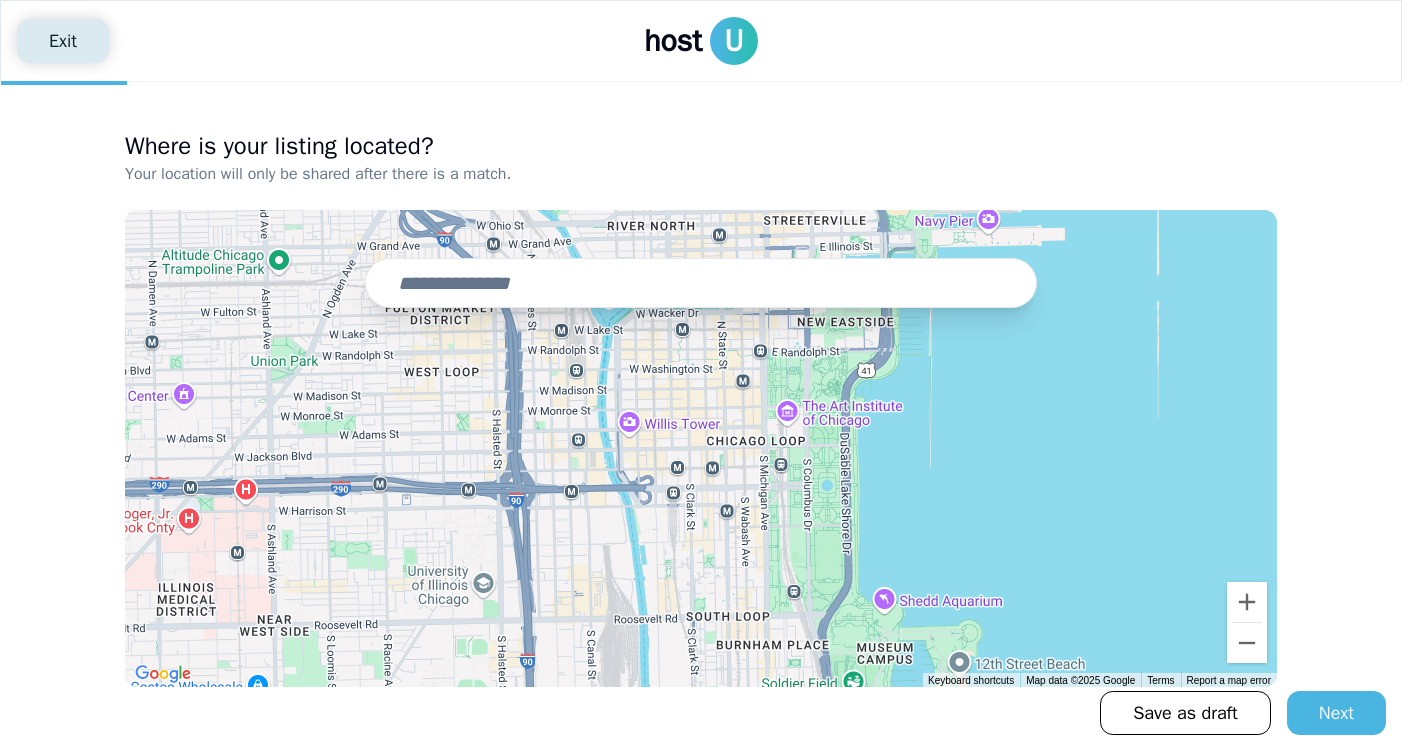 click on "Exit" at bounding box center (63, 41) 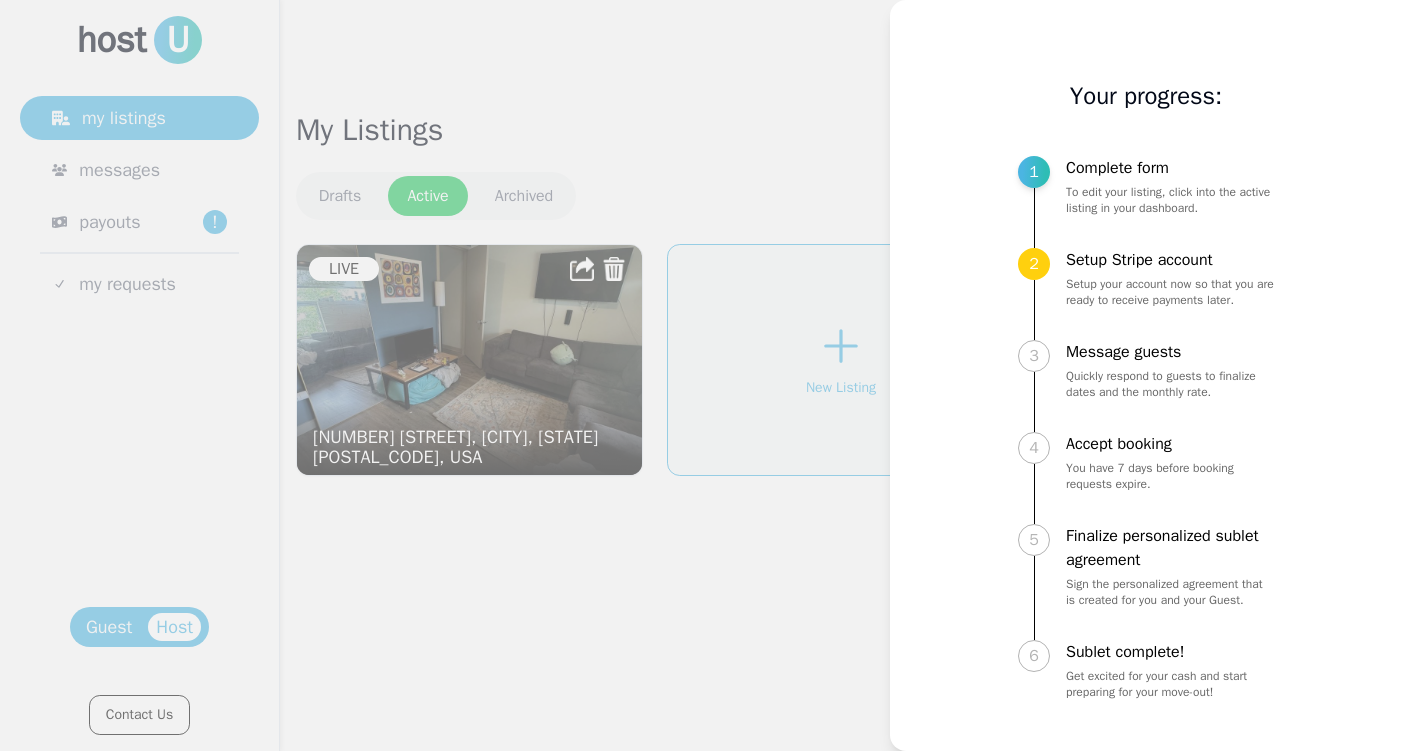 click at bounding box center (701, 375) 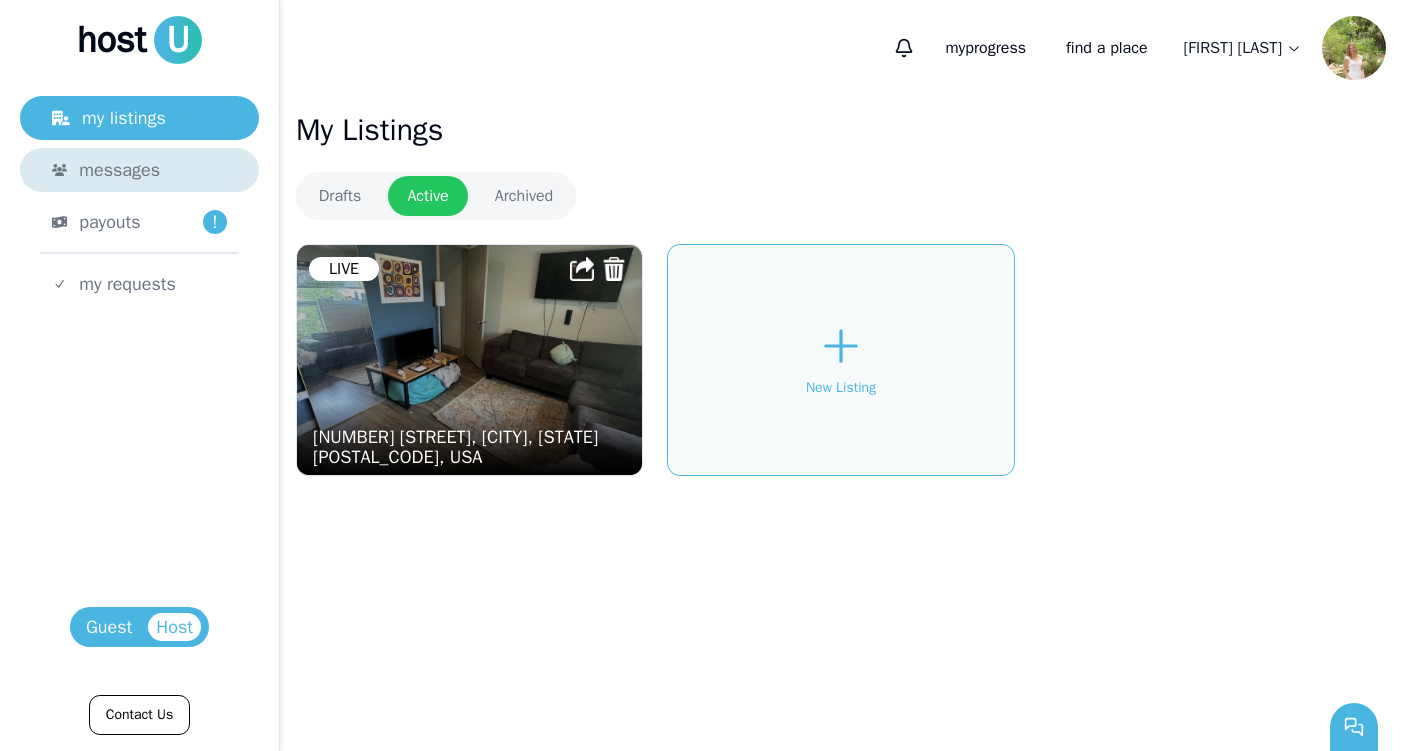 click on "messages" at bounding box center [153, 170] 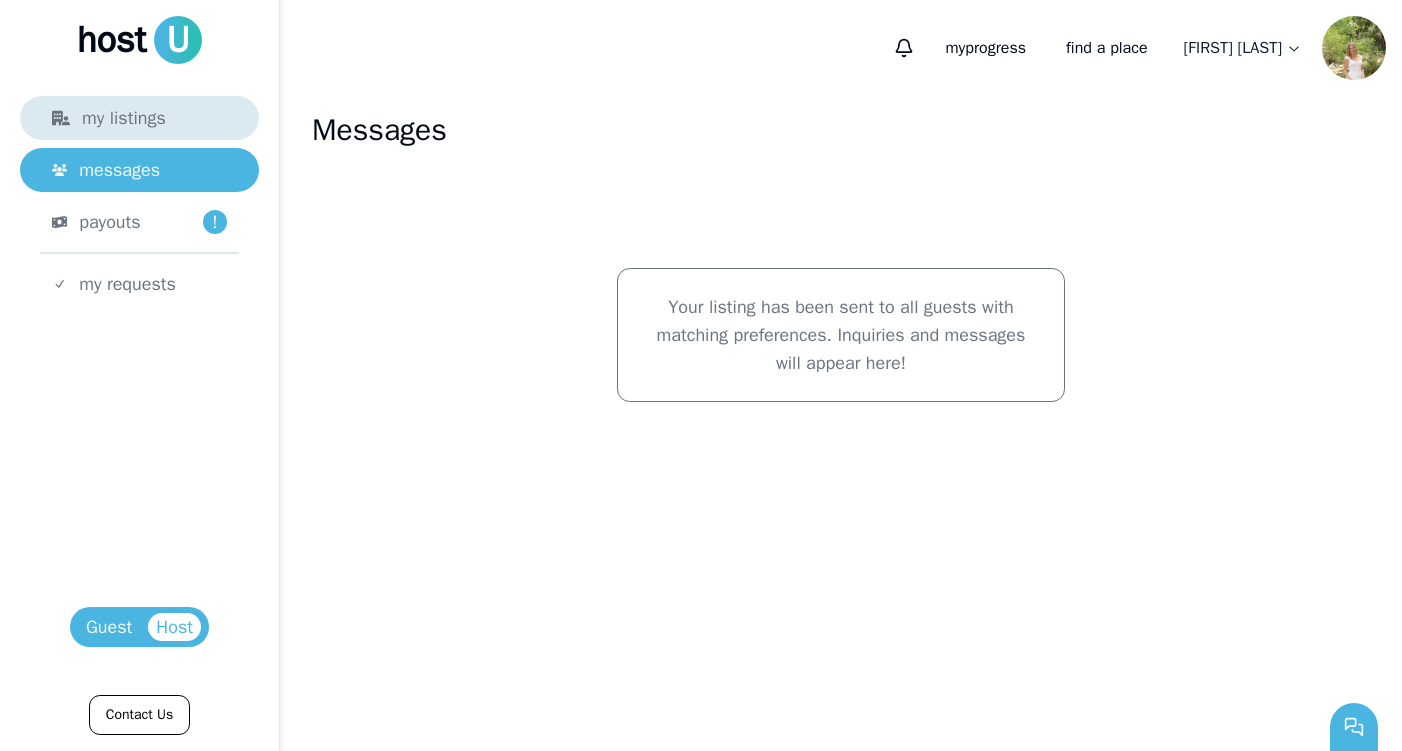 click on "my listings" at bounding box center [139, 118] 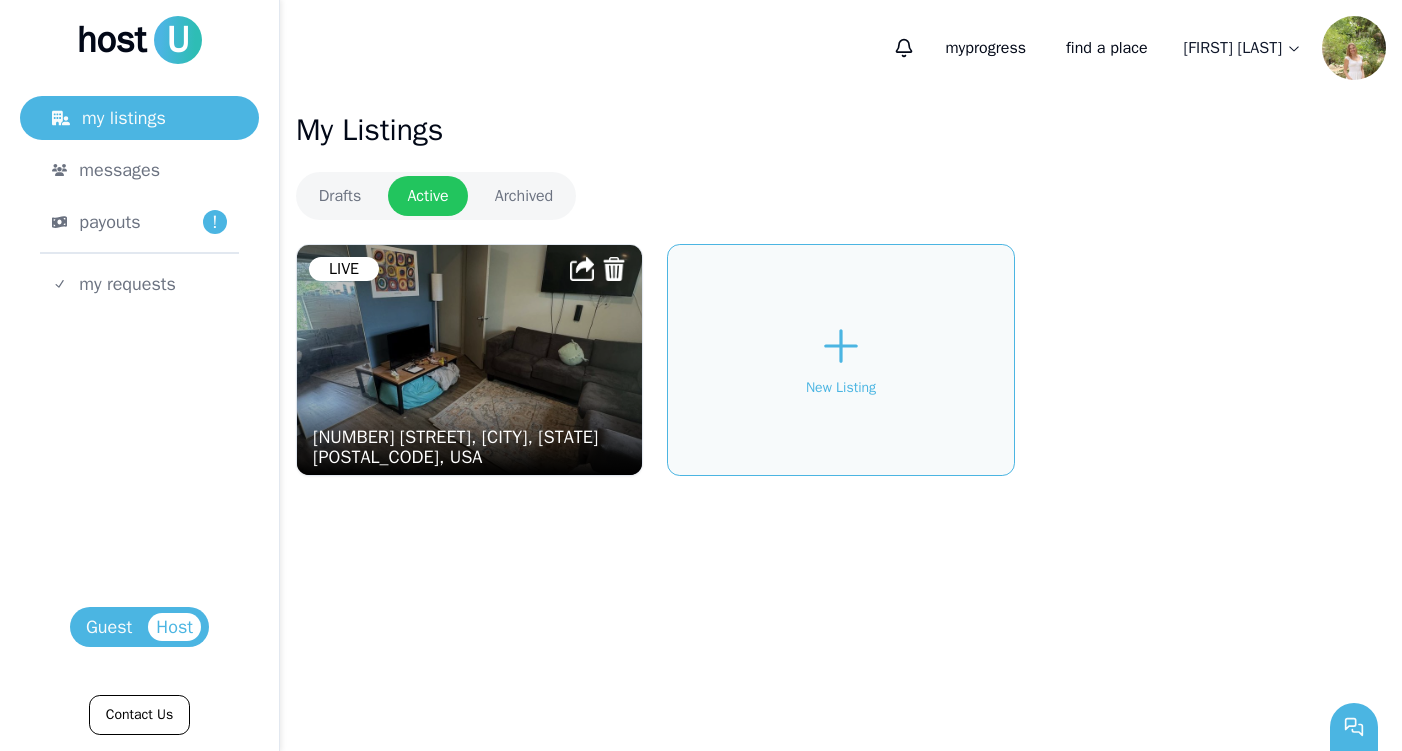click at bounding box center [470, 360] 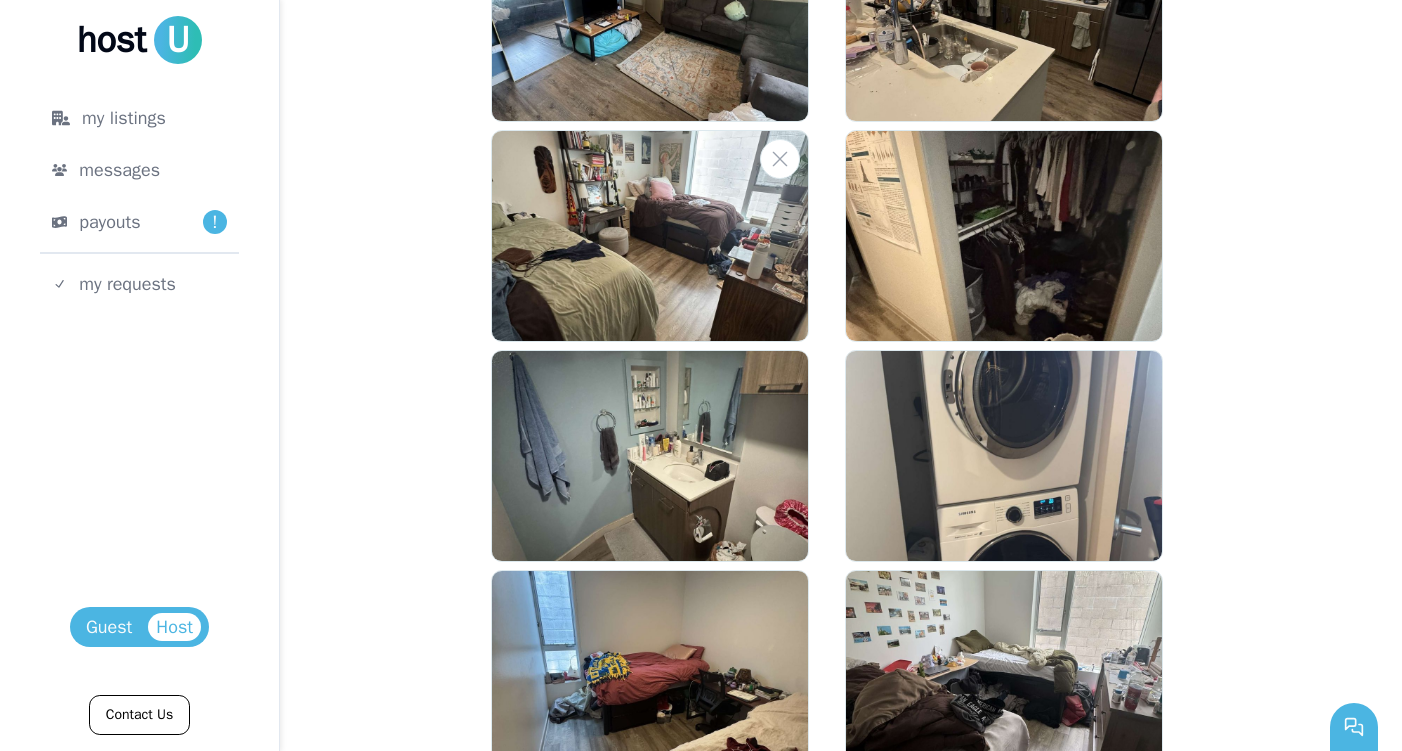 scroll, scrollTop: 0, scrollLeft: 0, axis: both 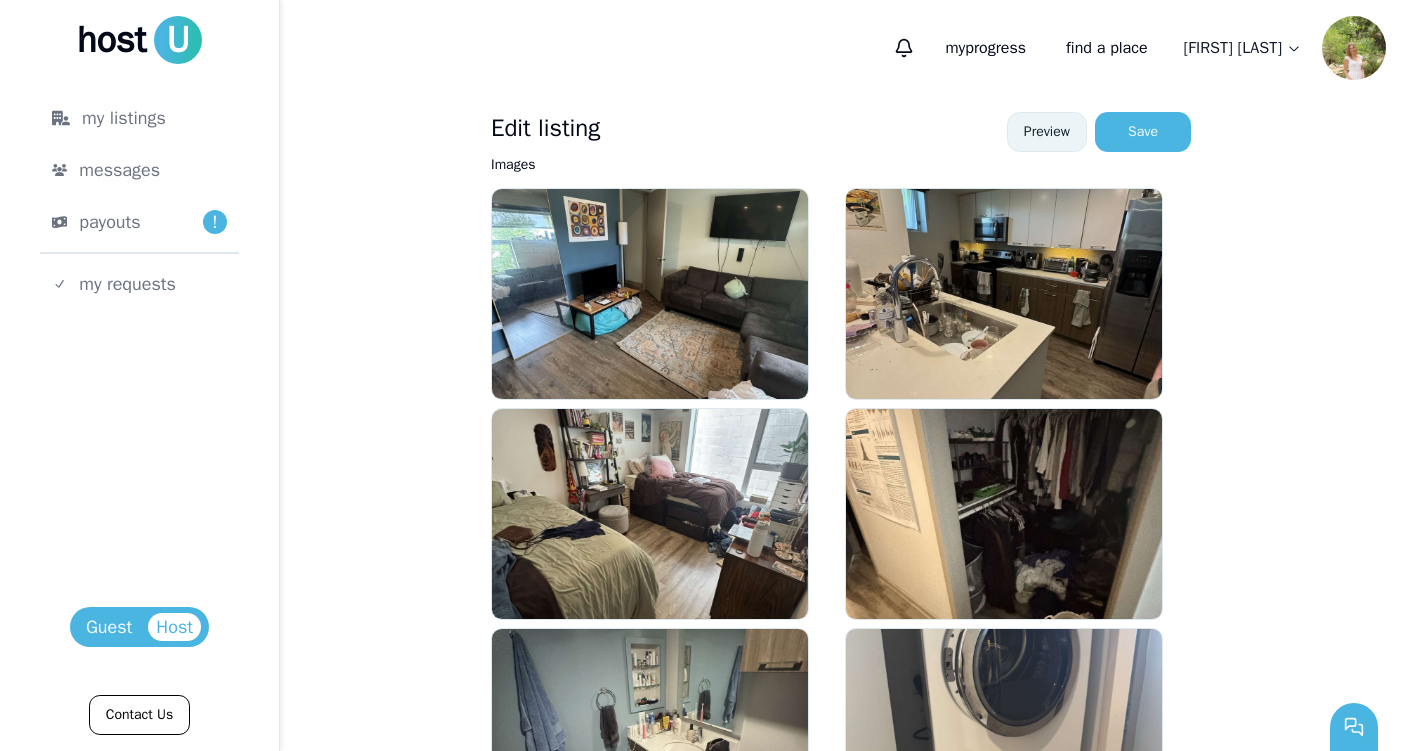 click on "Preview" at bounding box center [1047, 132] 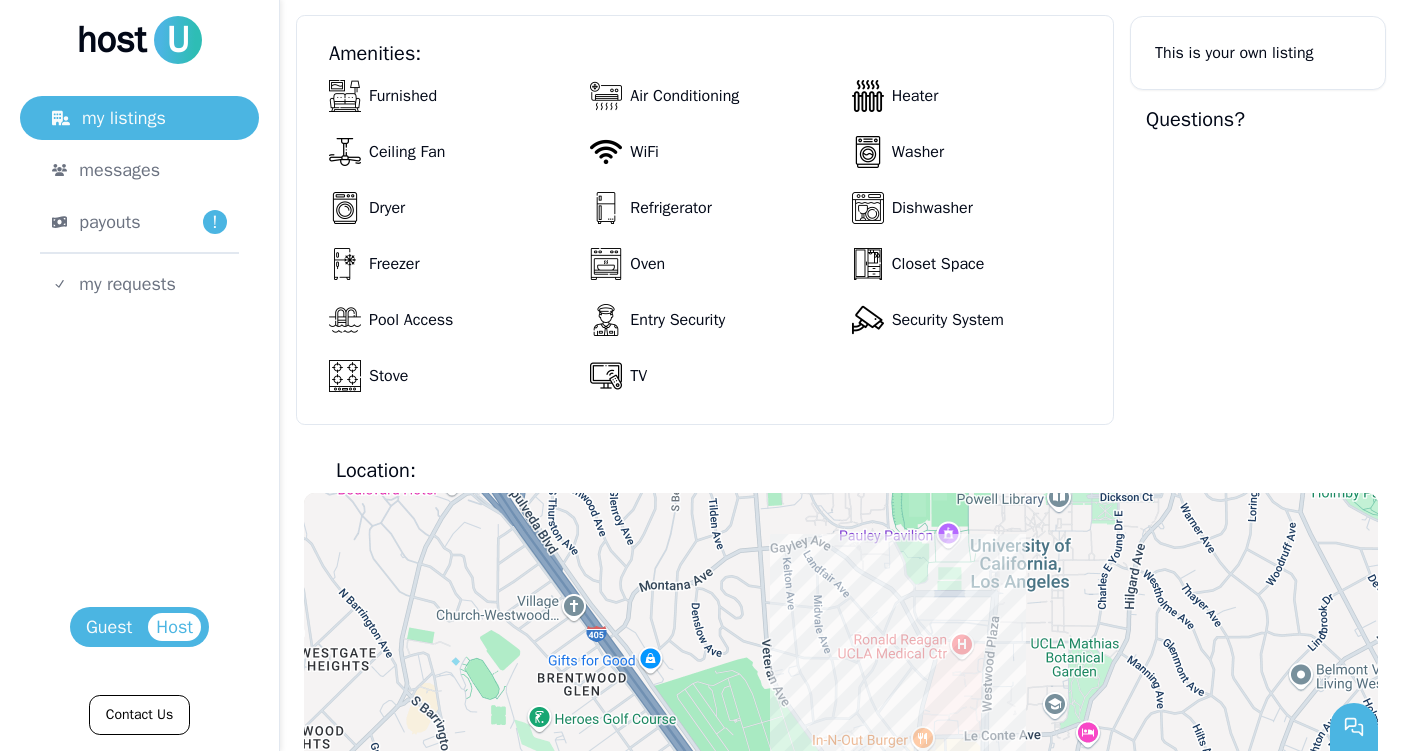 scroll, scrollTop: 2121, scrollLeft: 0, axis: vertical 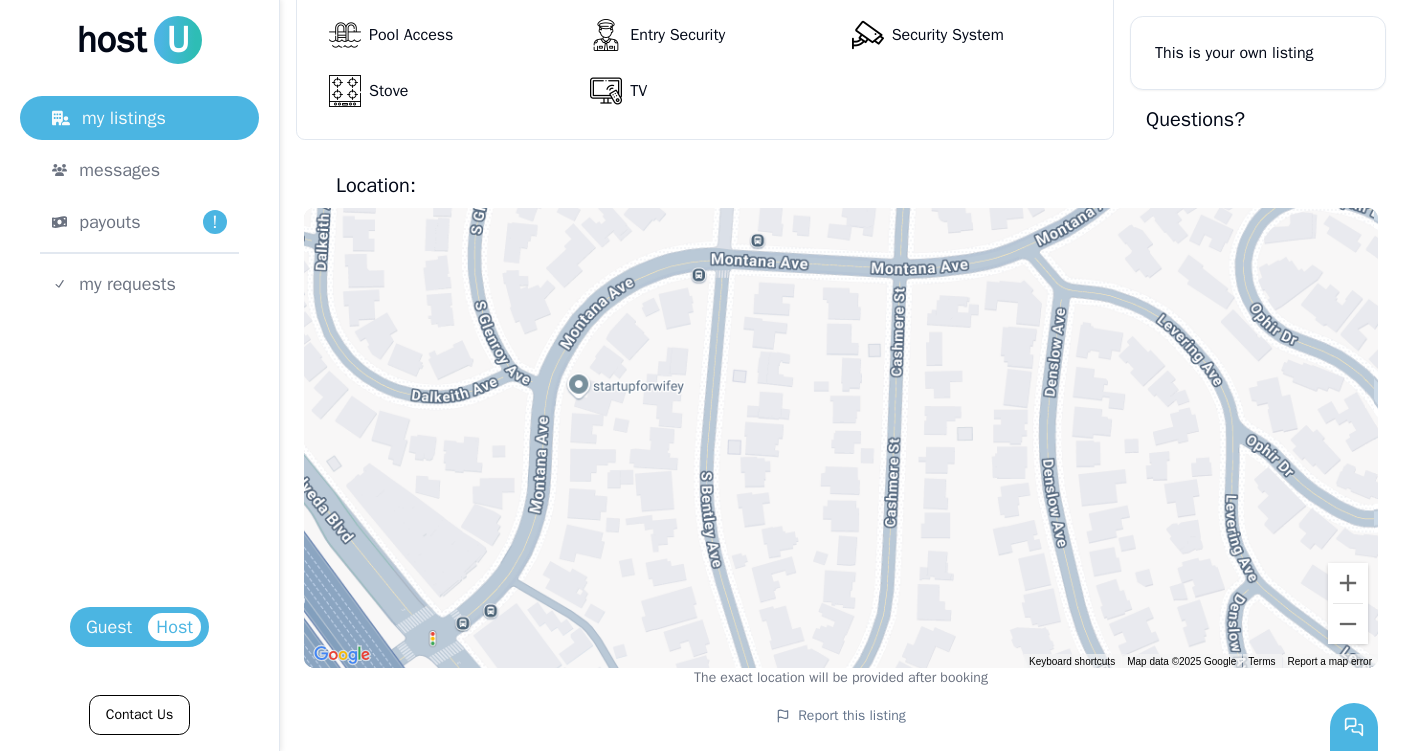 click on "Stove" at bounding box center [455, 91] 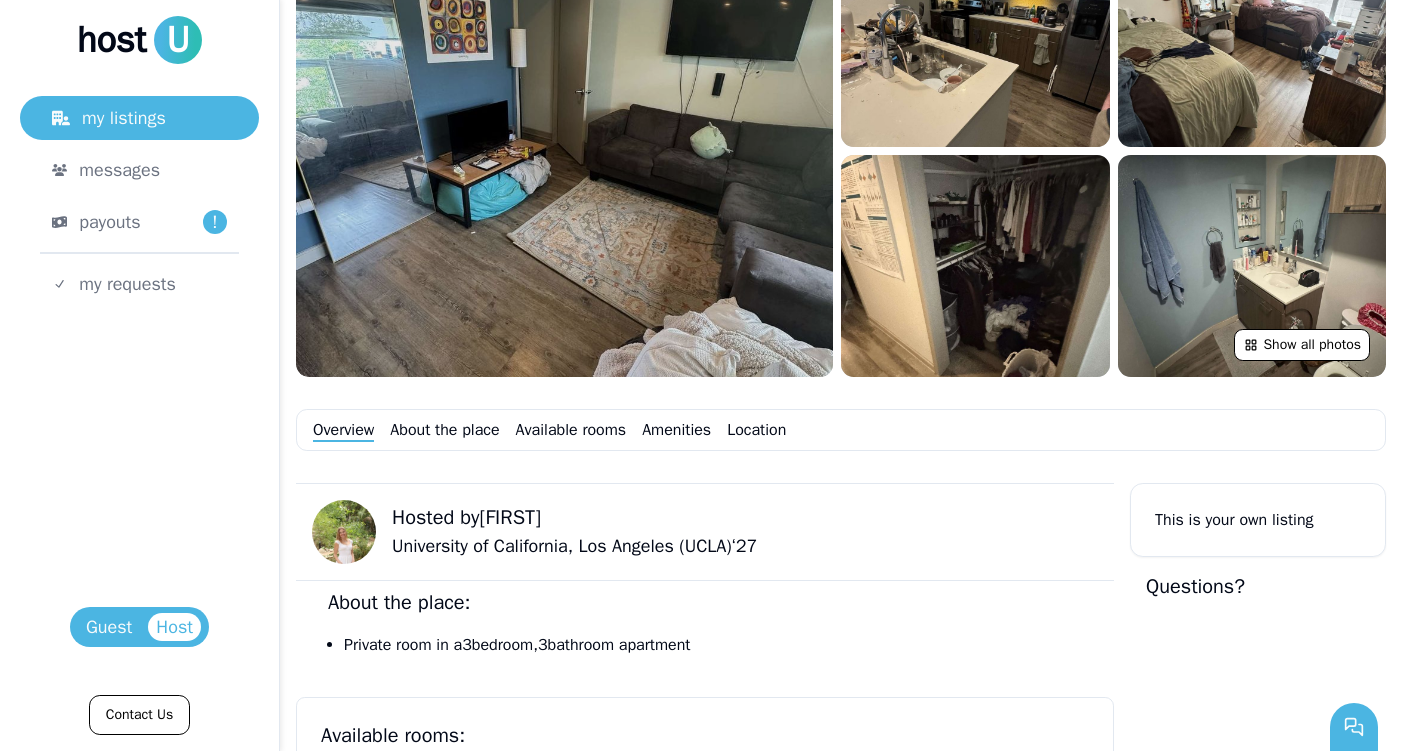 scroll, scrollTop: 413, scrollLeft: 0, axis: vertical 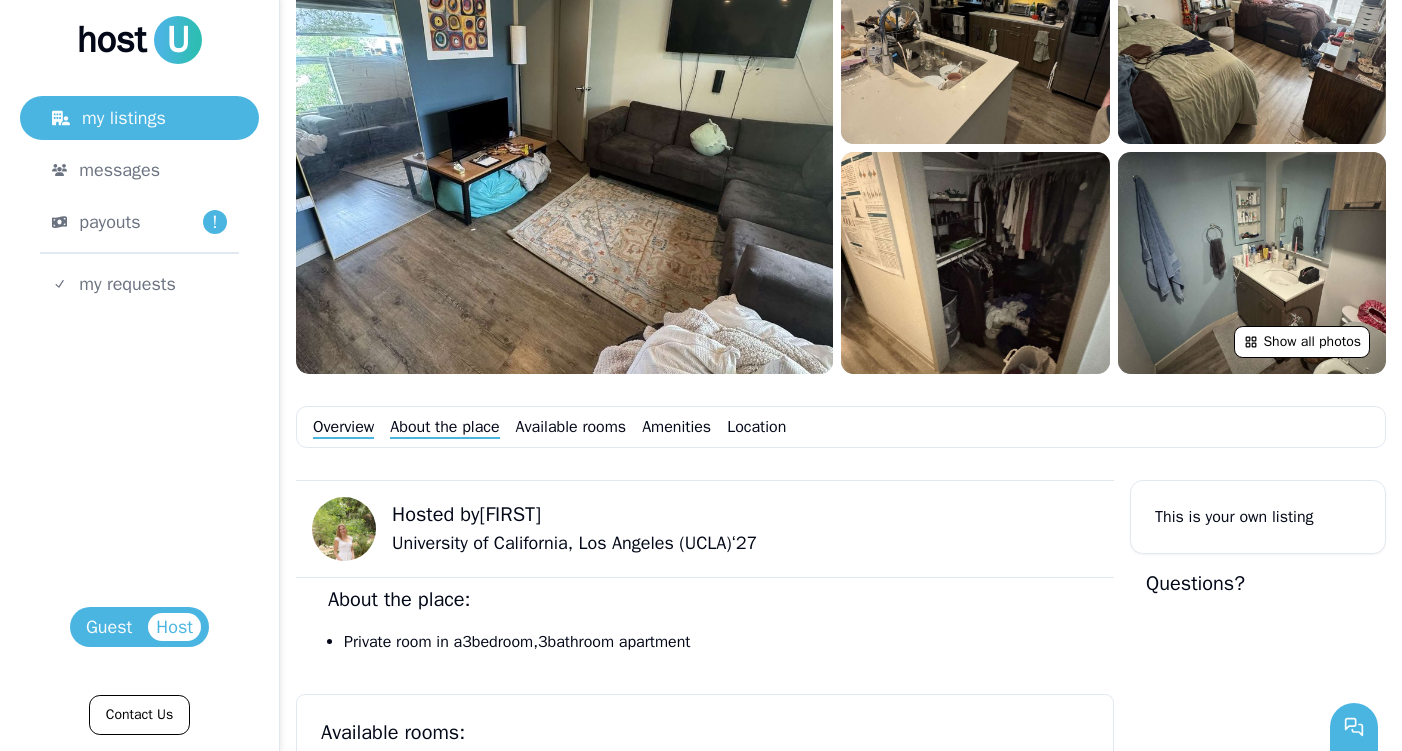 click on "About the place" at bounding box center [444, 427] 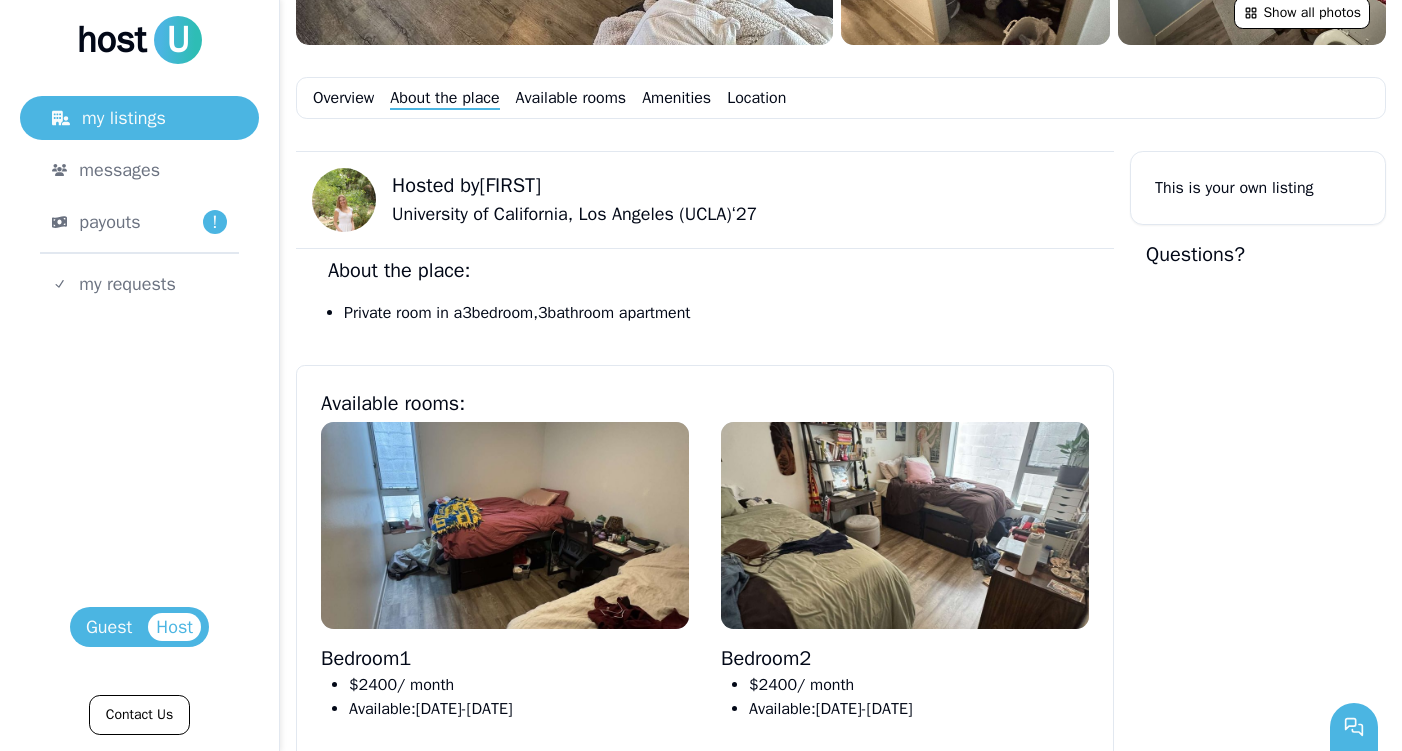 scroll, scrollTop: 741, scrollLeft: 0, axis: vertical 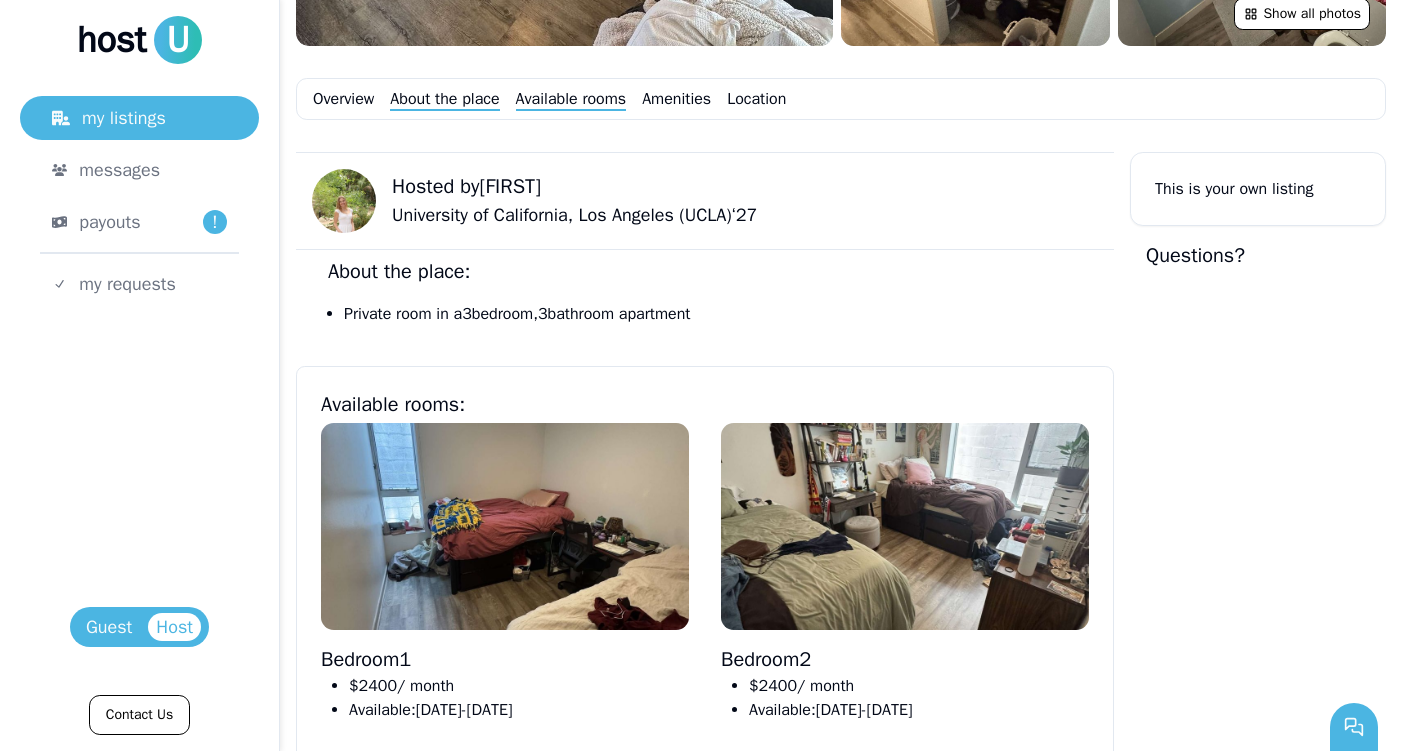 click on "Available rooms" at bounding box center [571, 99] 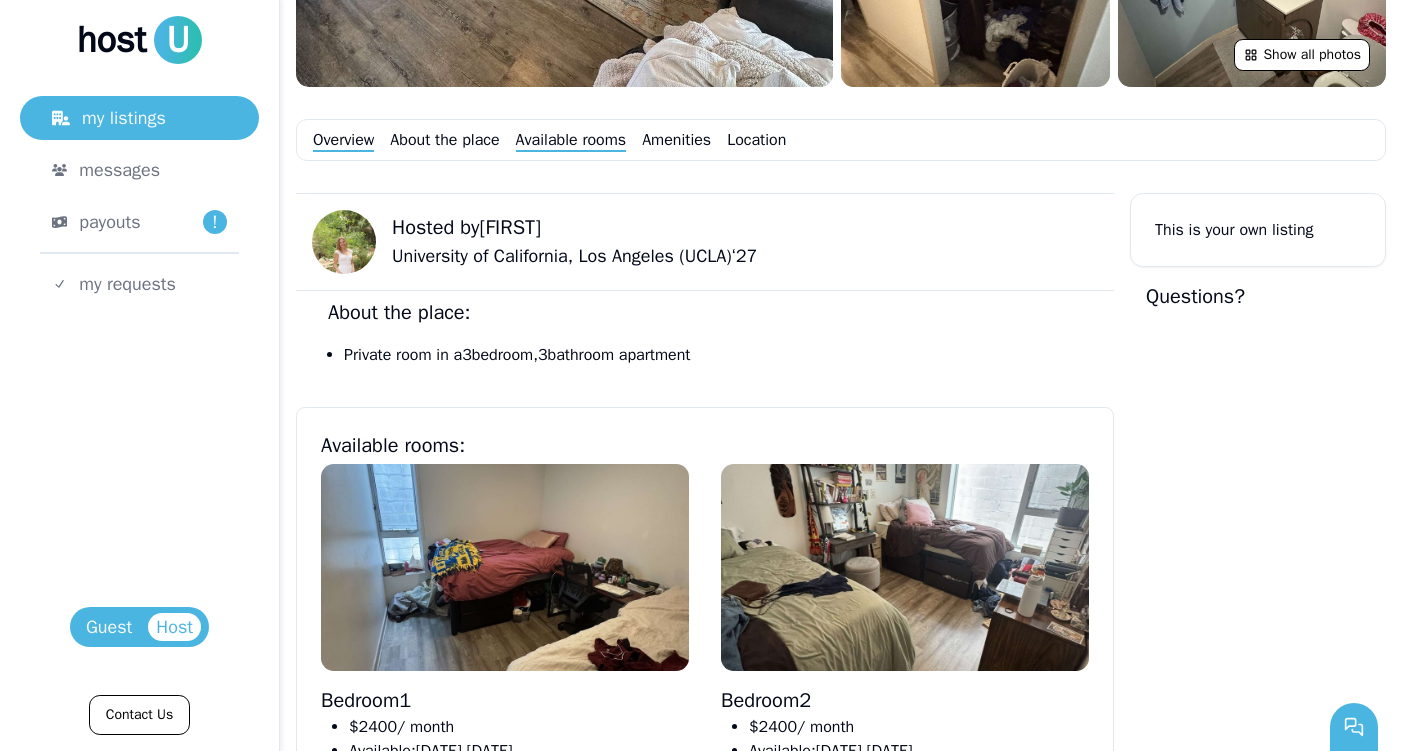 click on "Overview" at bounding box center [343, 140] 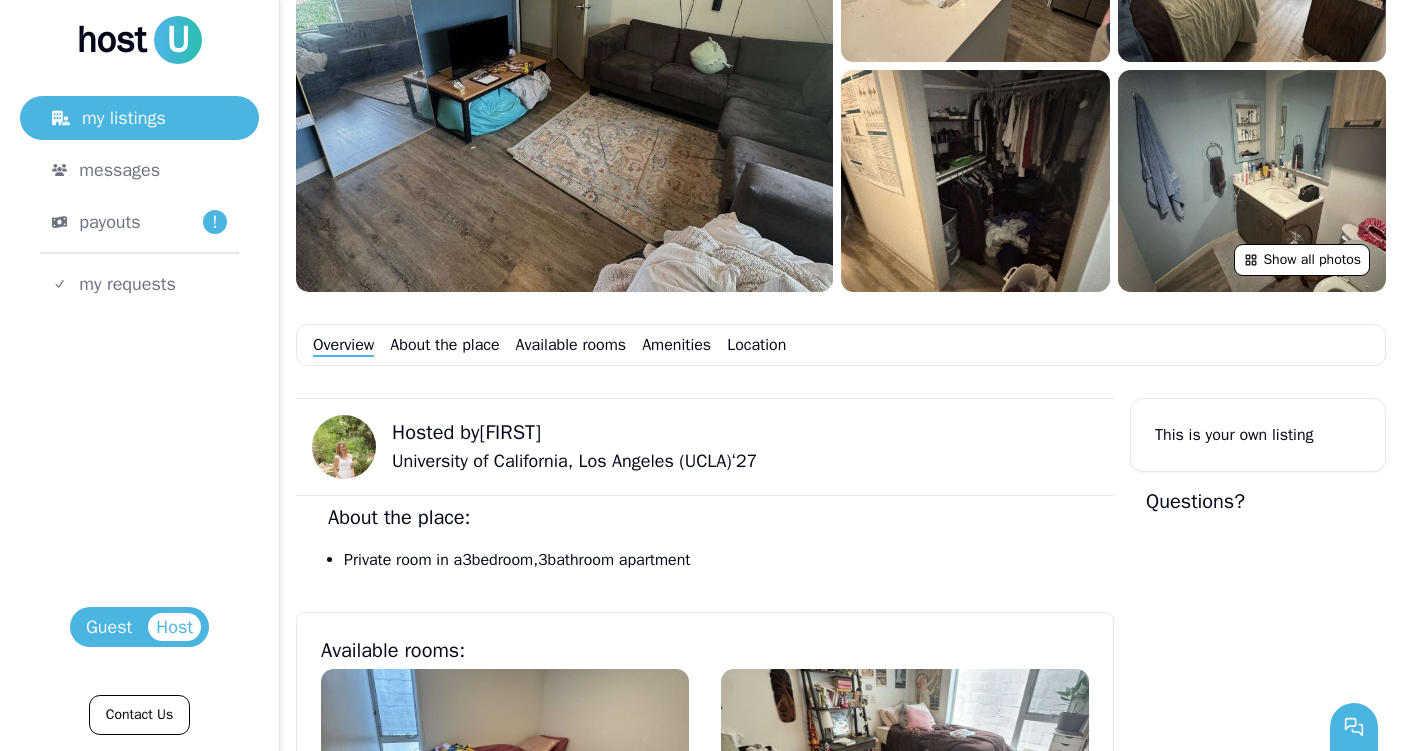 scroll, scrollTop: 496, scrollLeft: 0, axis: vertical 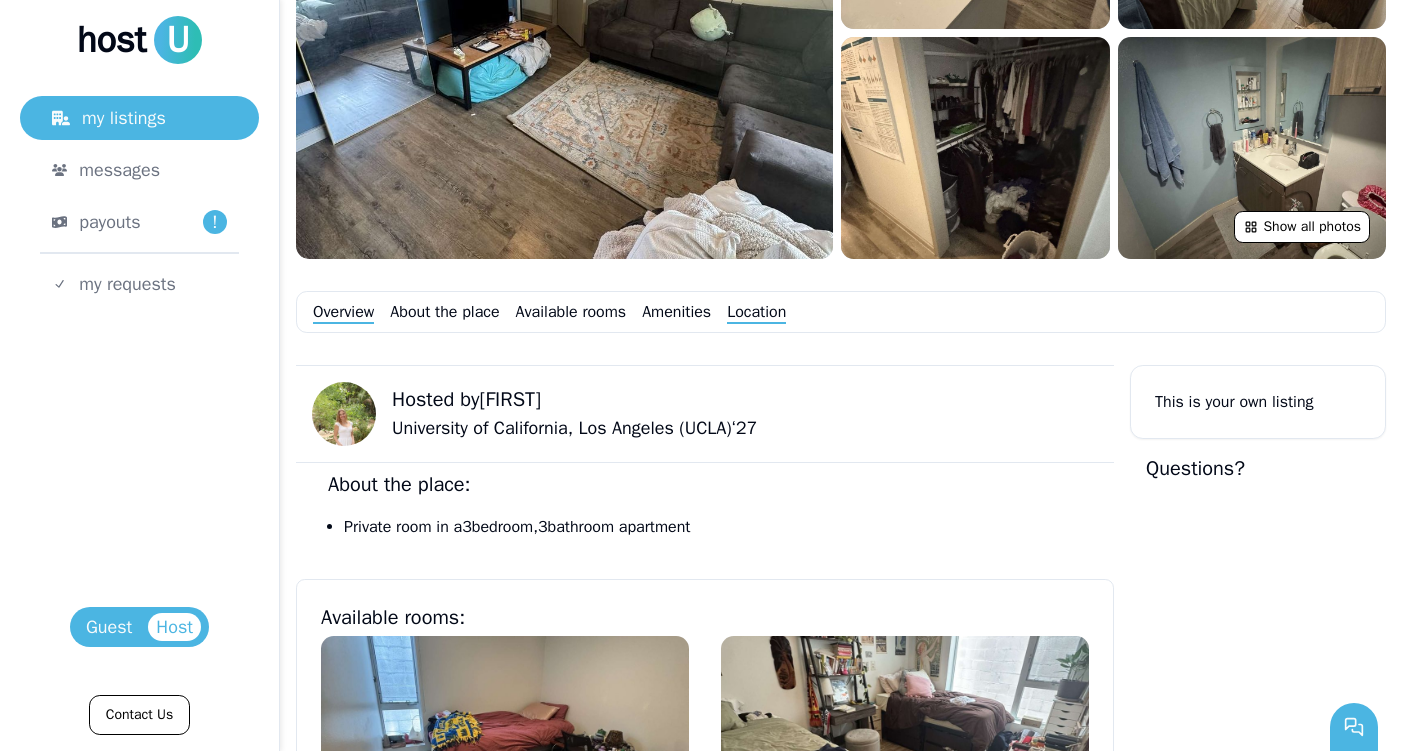 click on "Location" at bounding box center [756, 312] 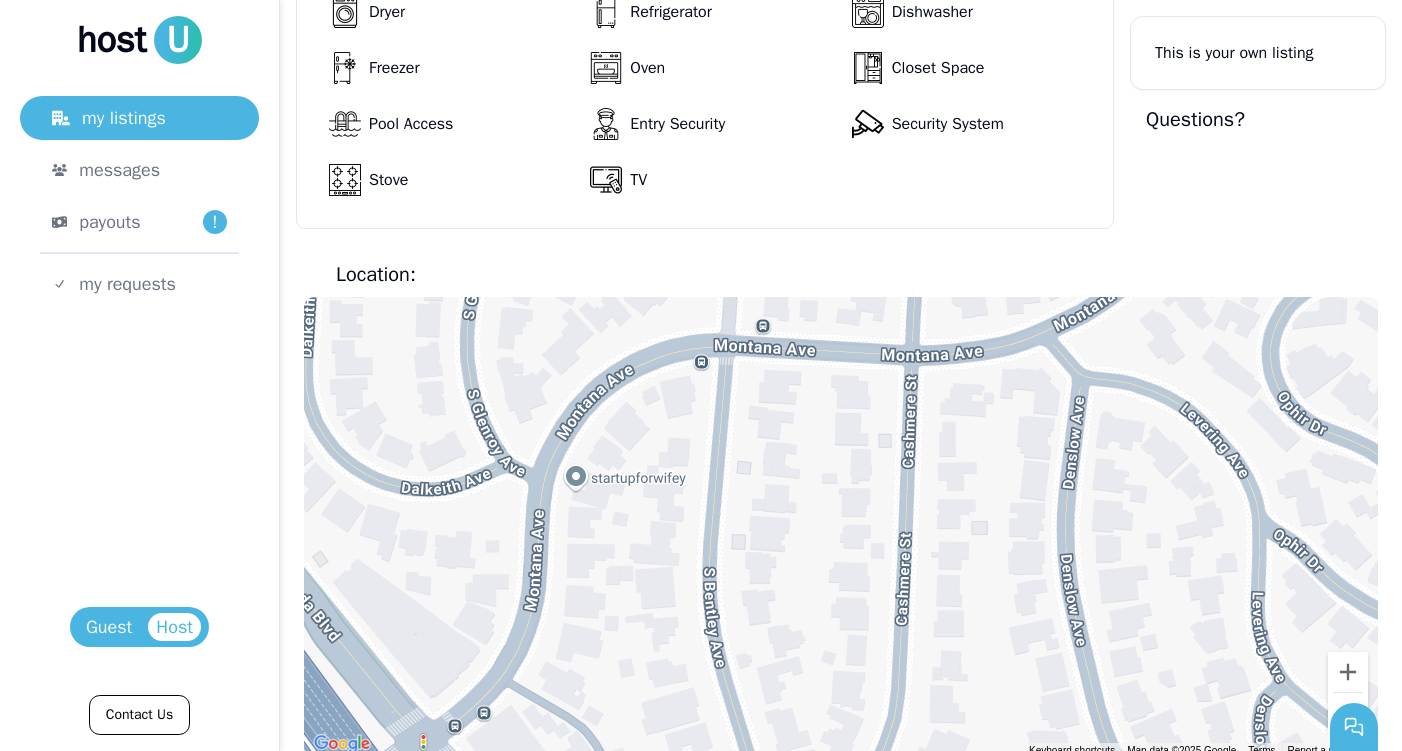scroll, scrollTop: 2121, scrollLeft: 0, axis: vertical 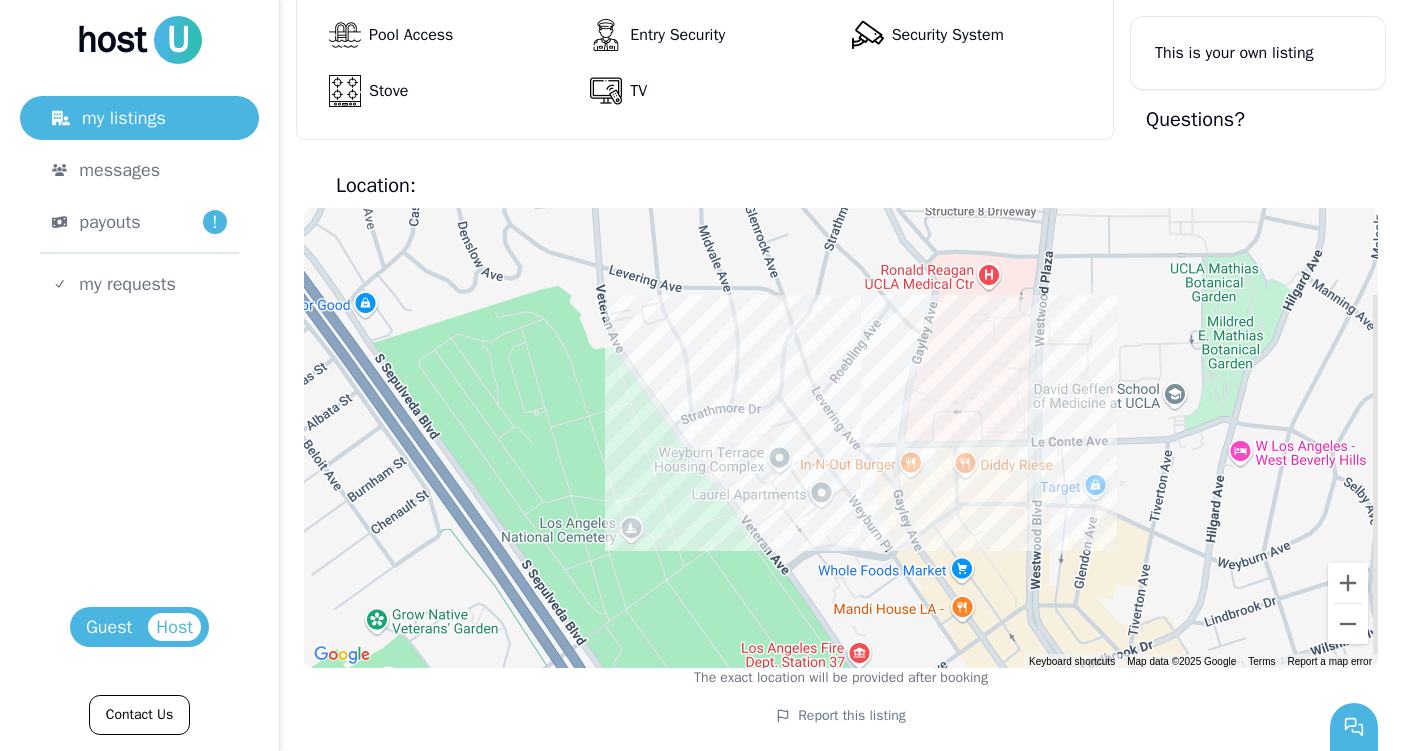 drag, startPoint x: 699, startPoint y: 373, endPoint x: 516, endPoint y: 151, distance: 287.70297 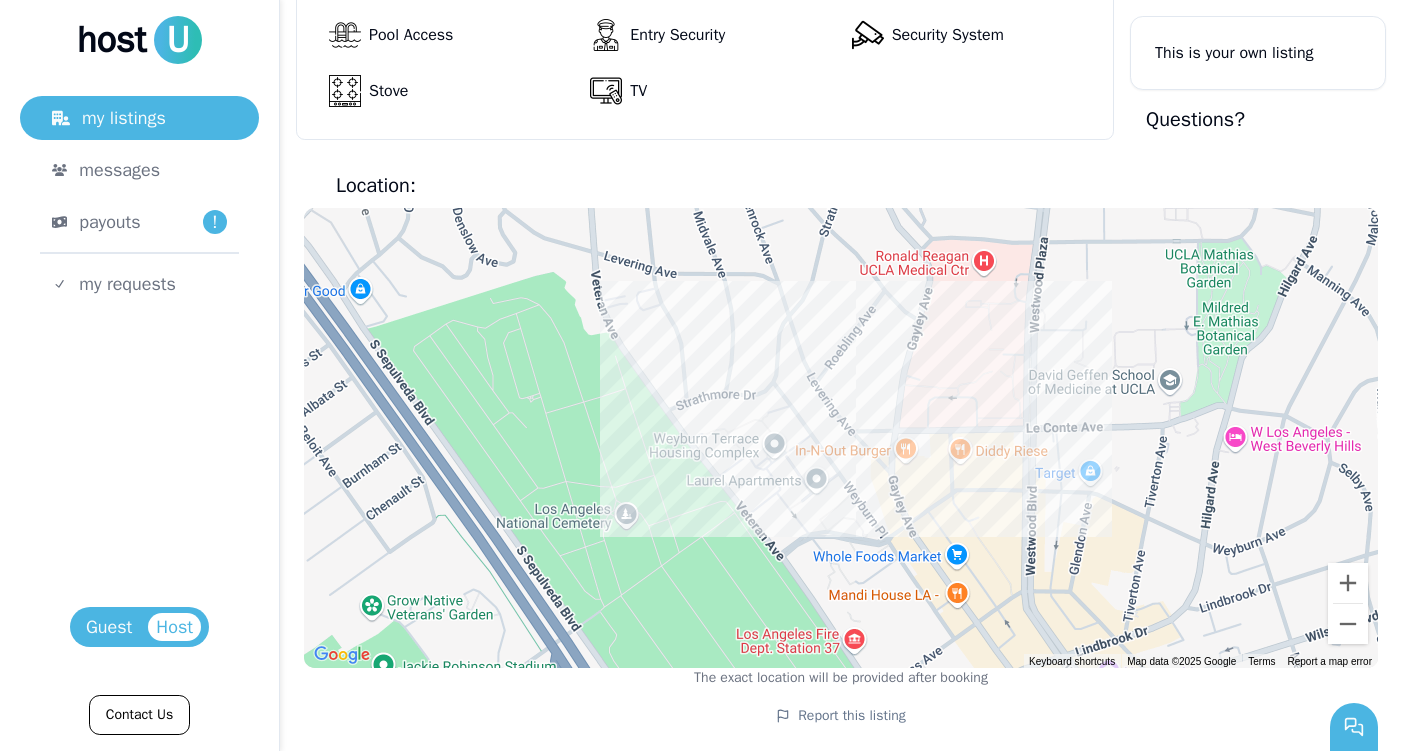 click at bounding box center [841, 438] 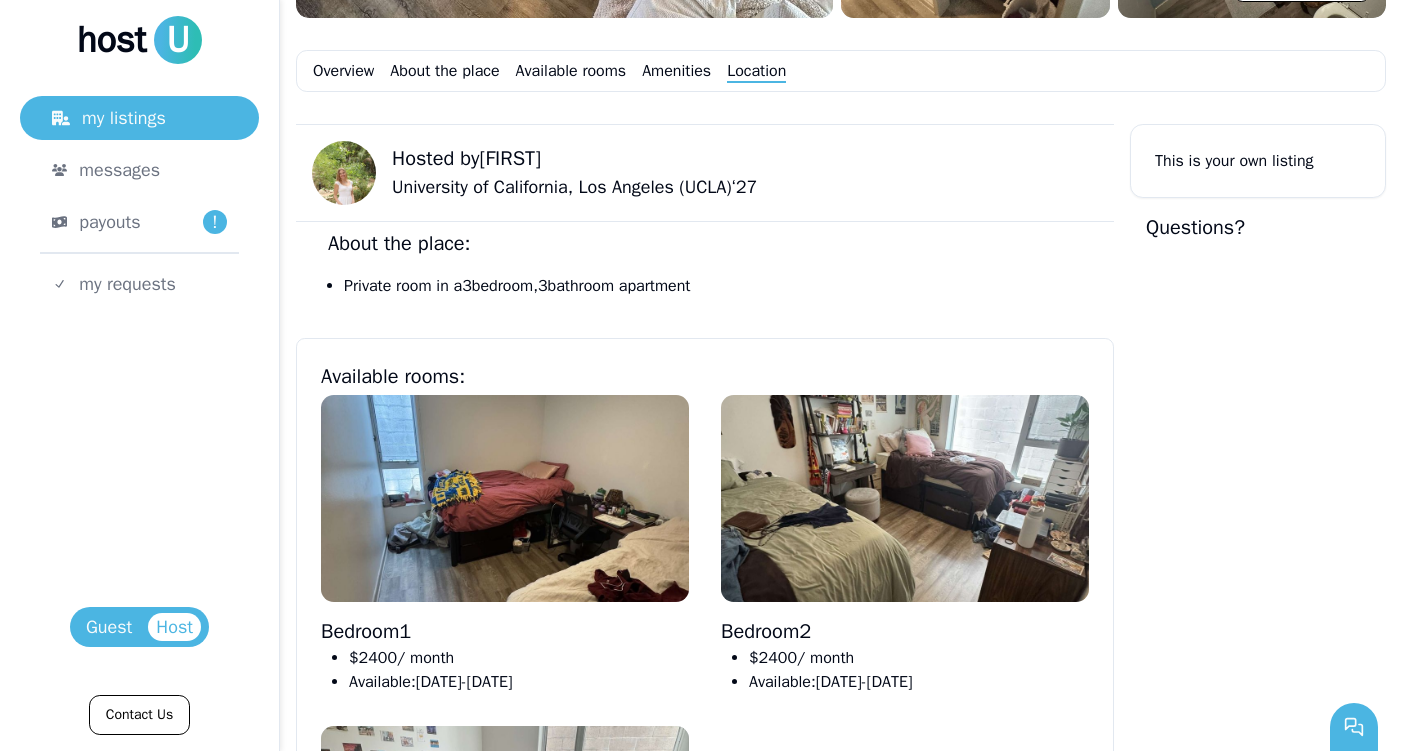 scroll, scrollTop: 658, scrollLeft: 0, axis: vertical 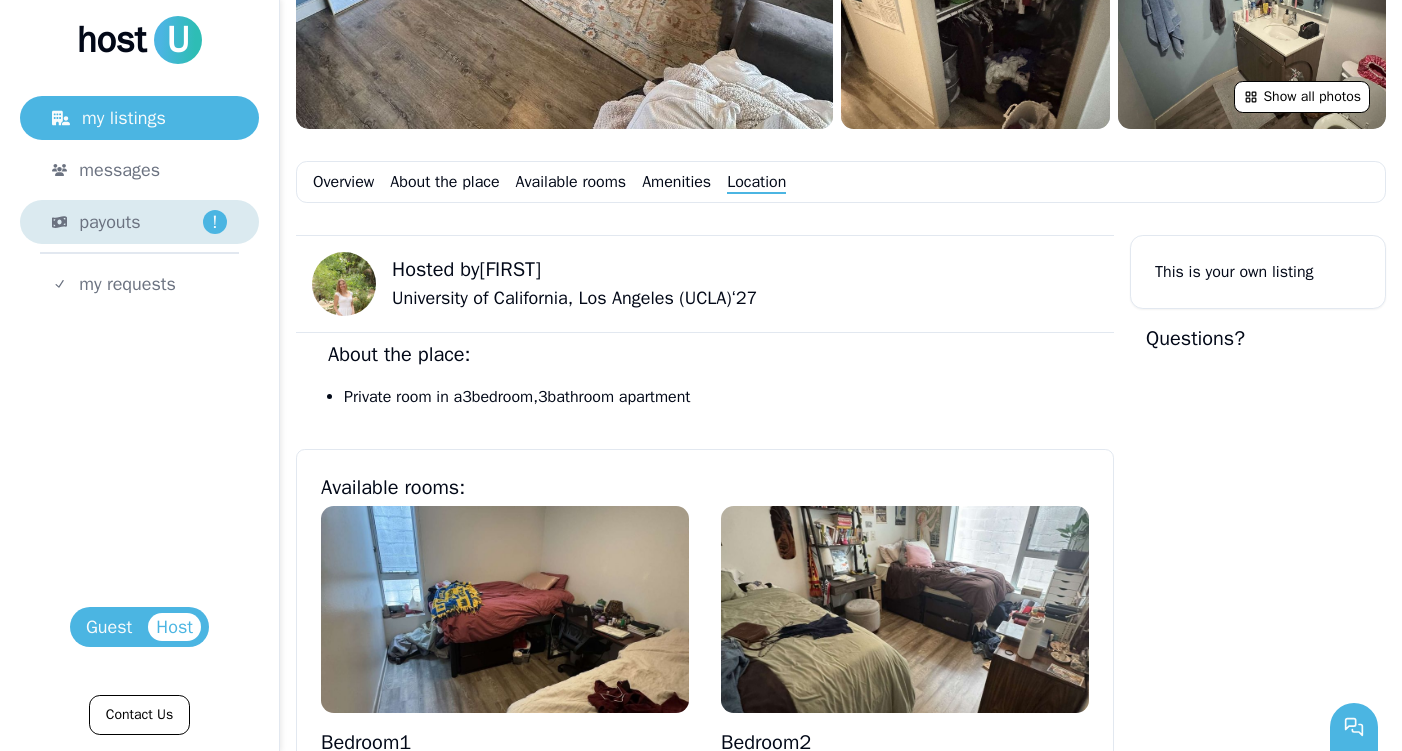 click on "payouts" at bounding box center (109, 222) 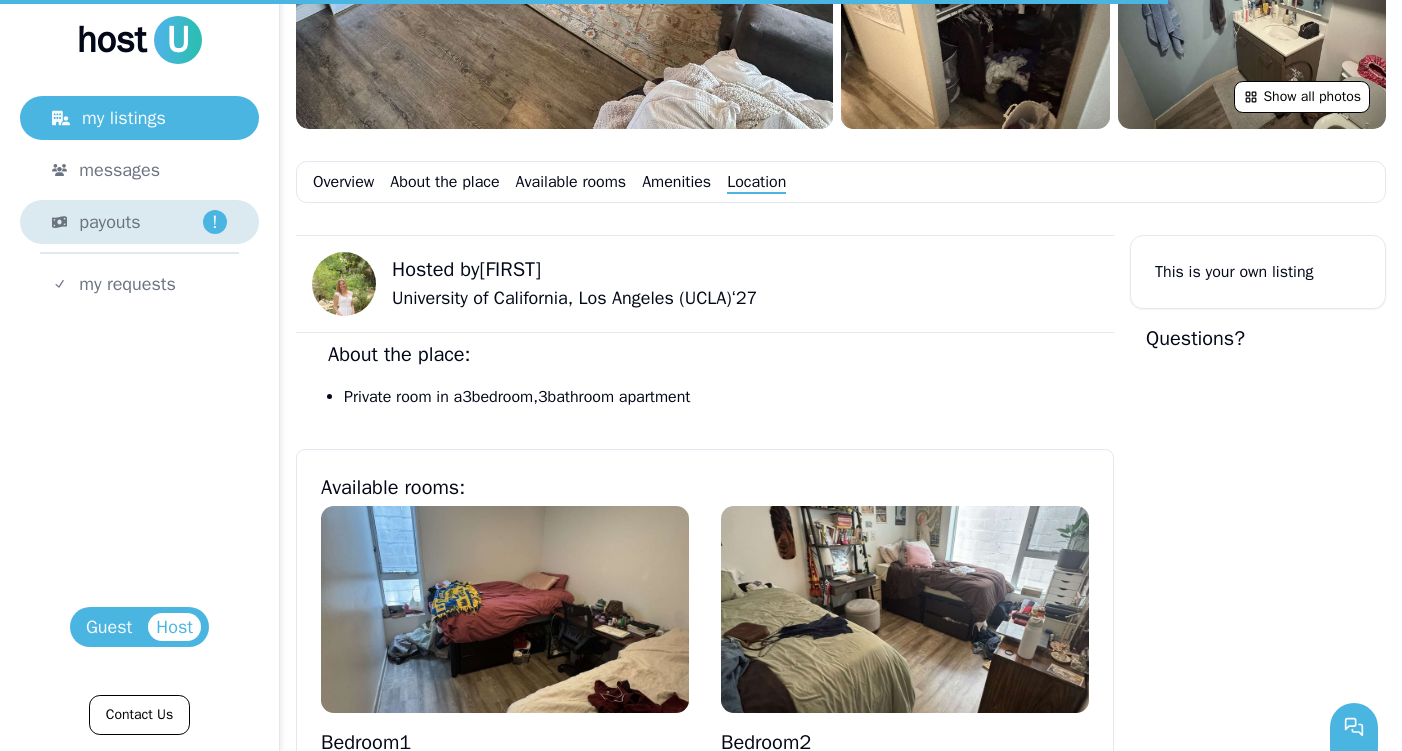 scroll, scrollTop: 0, scrollLeft: 0, axis: both 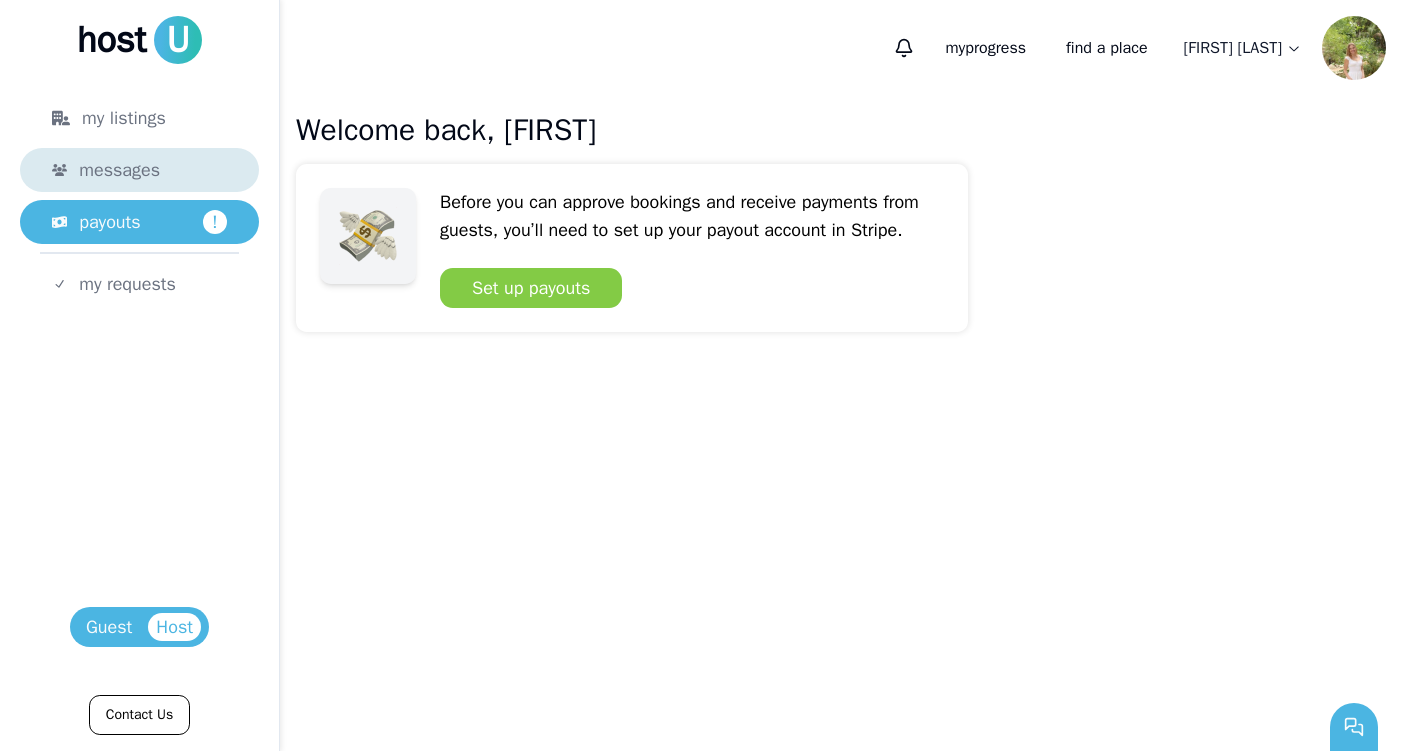 click on "messages" at bounding box center [119, 170] 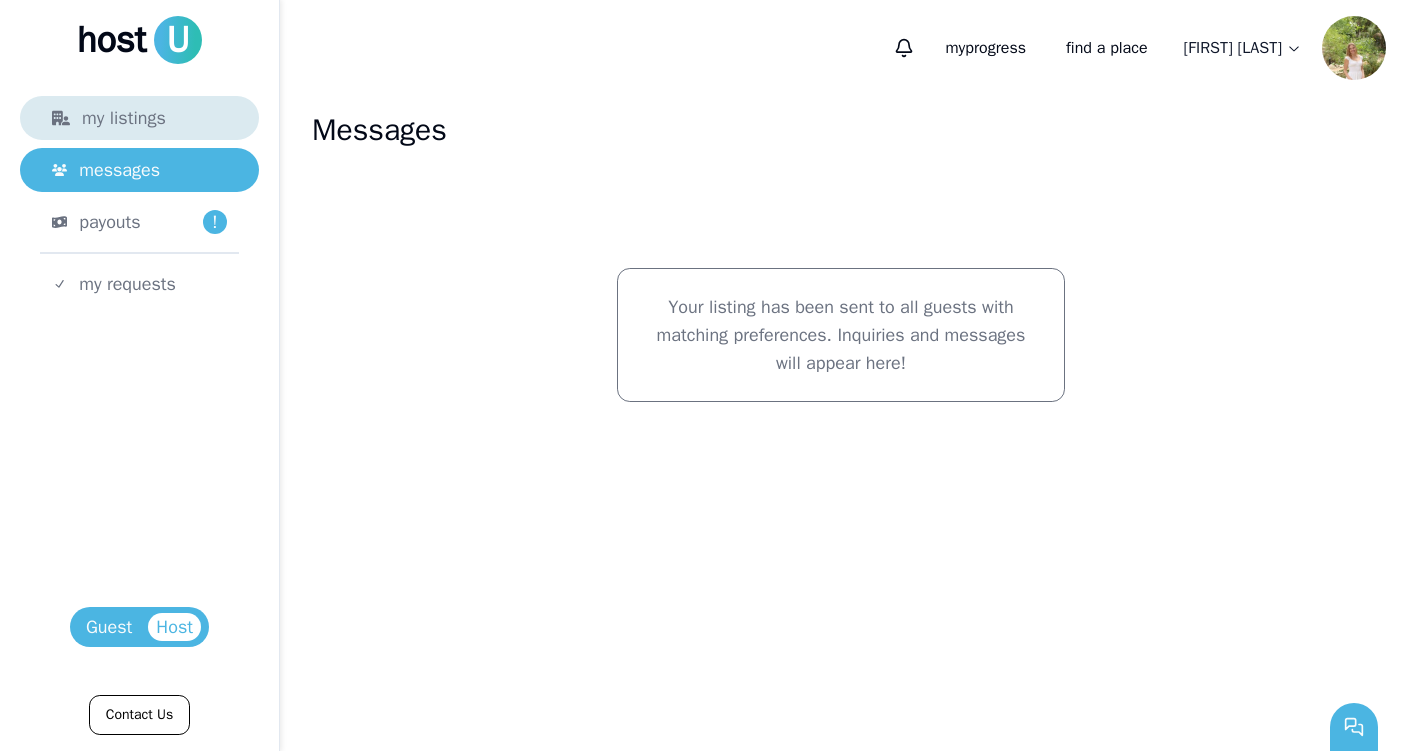 click on "my listings" at bounding box center [139, 118] 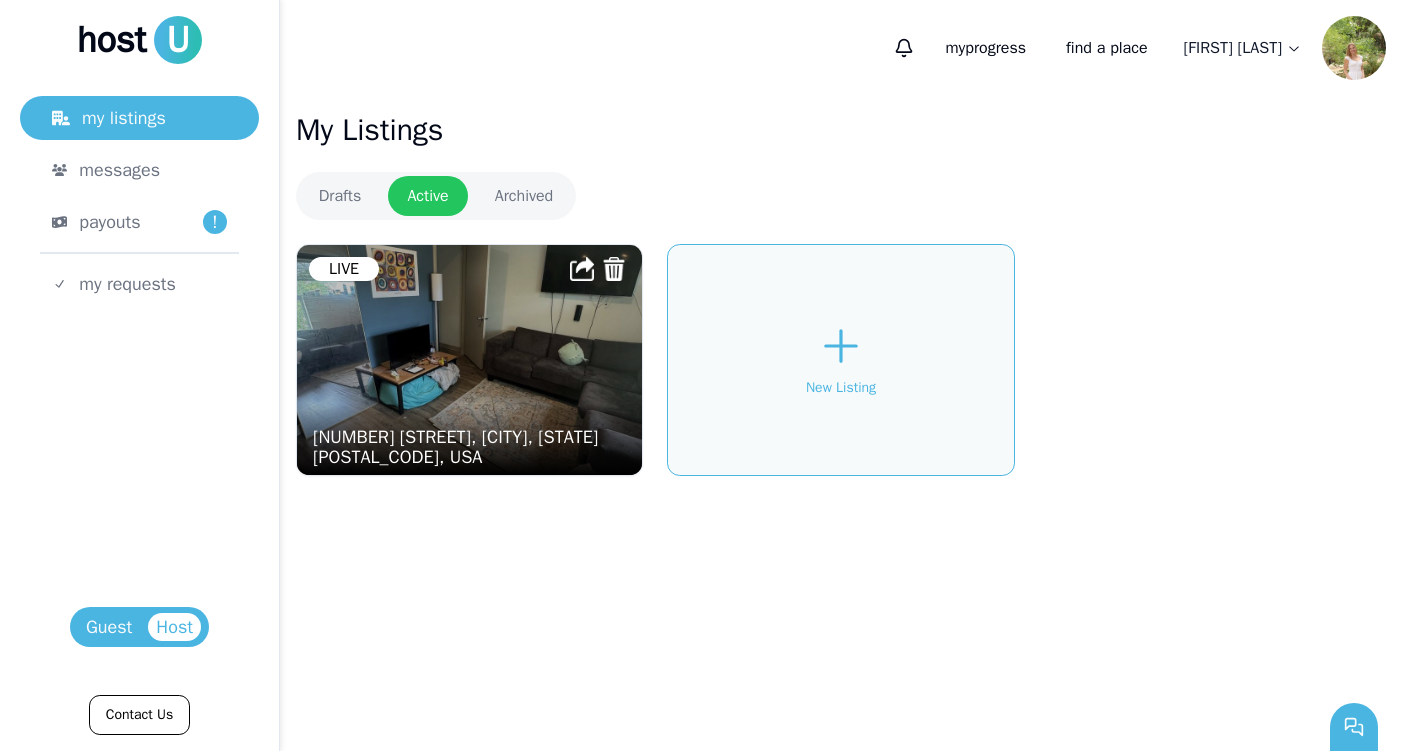 click on "[NUMBER] [STREET], [CITY], [STATE] [POSTAL_CODE], USA" at bounding box center [477, 447] 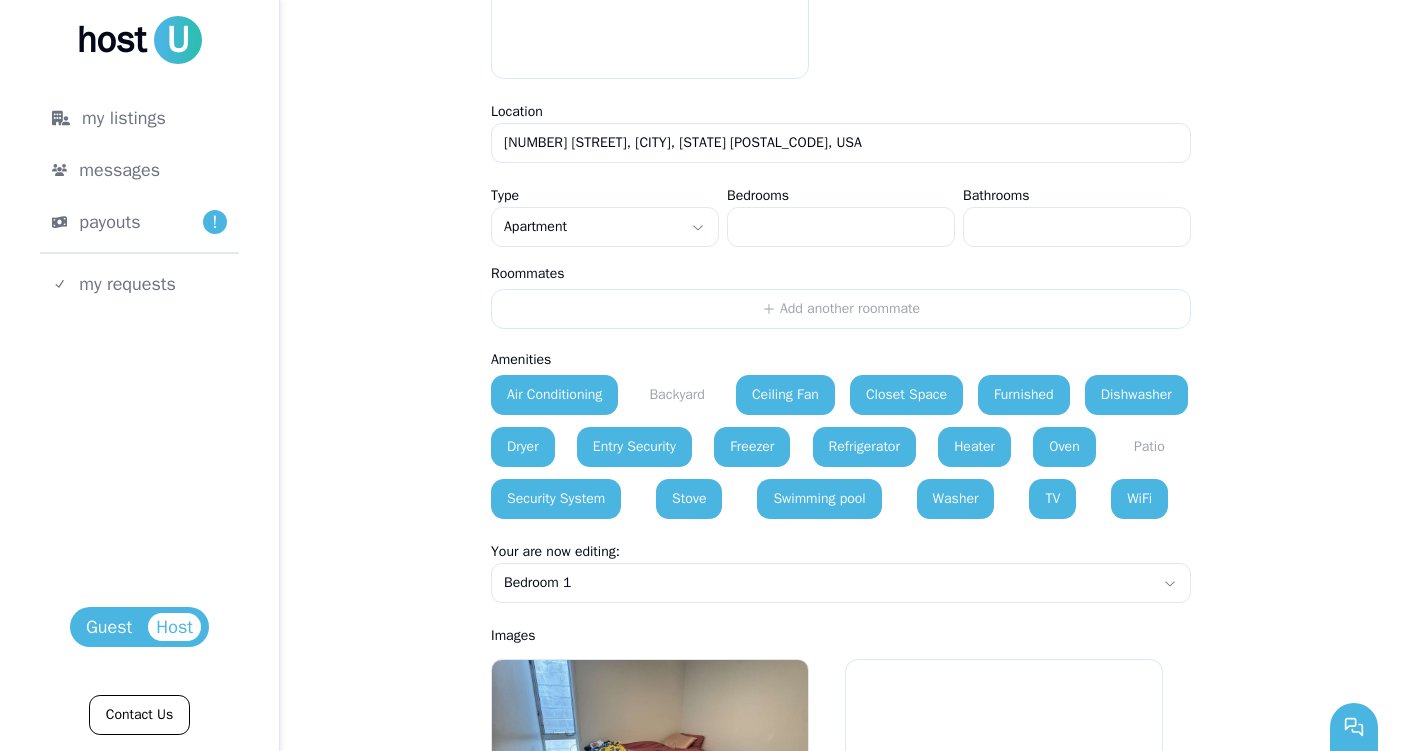 scroll, scrollTop: 1203, scrollLeft: 0, axis: vertical 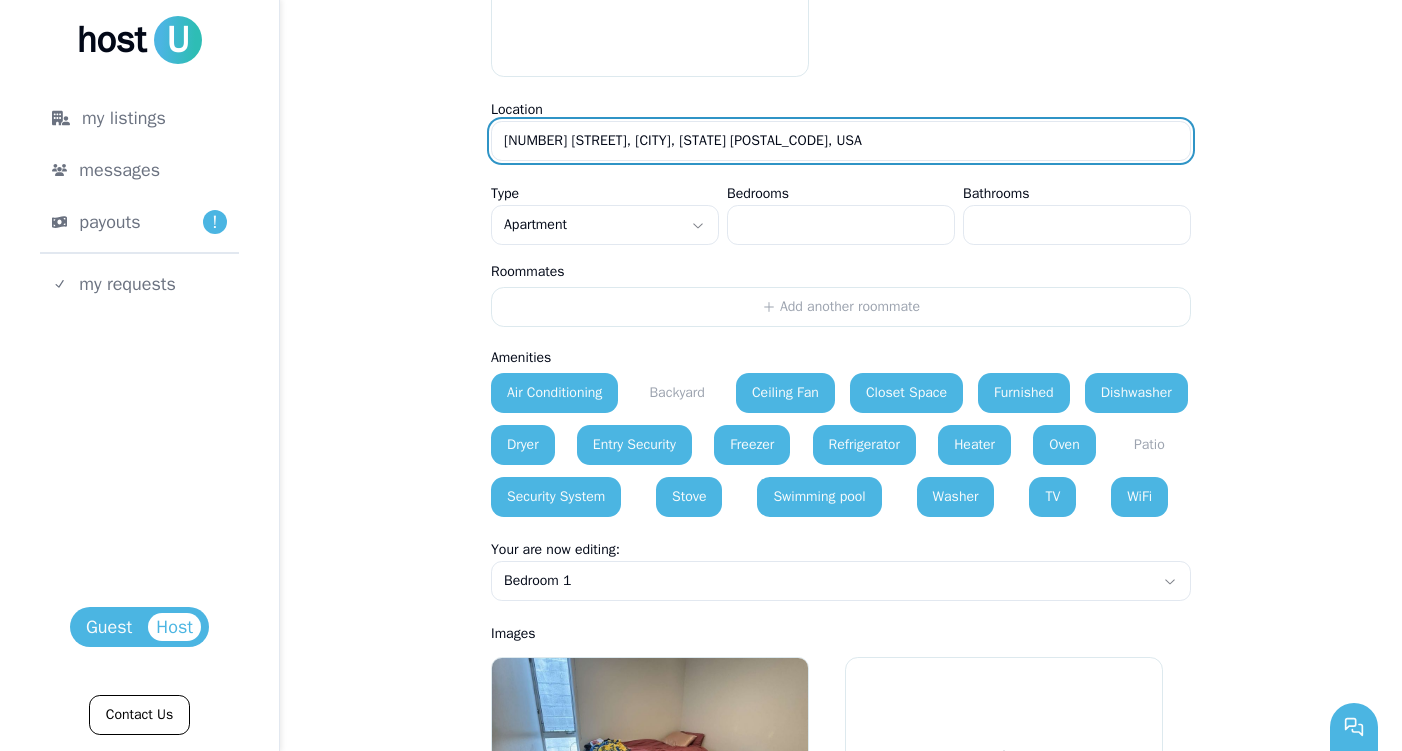 drag, startPoint x: 846, startPoint y: 145, endPoint x: 514, endPoint y: 132, distance: 332.25443 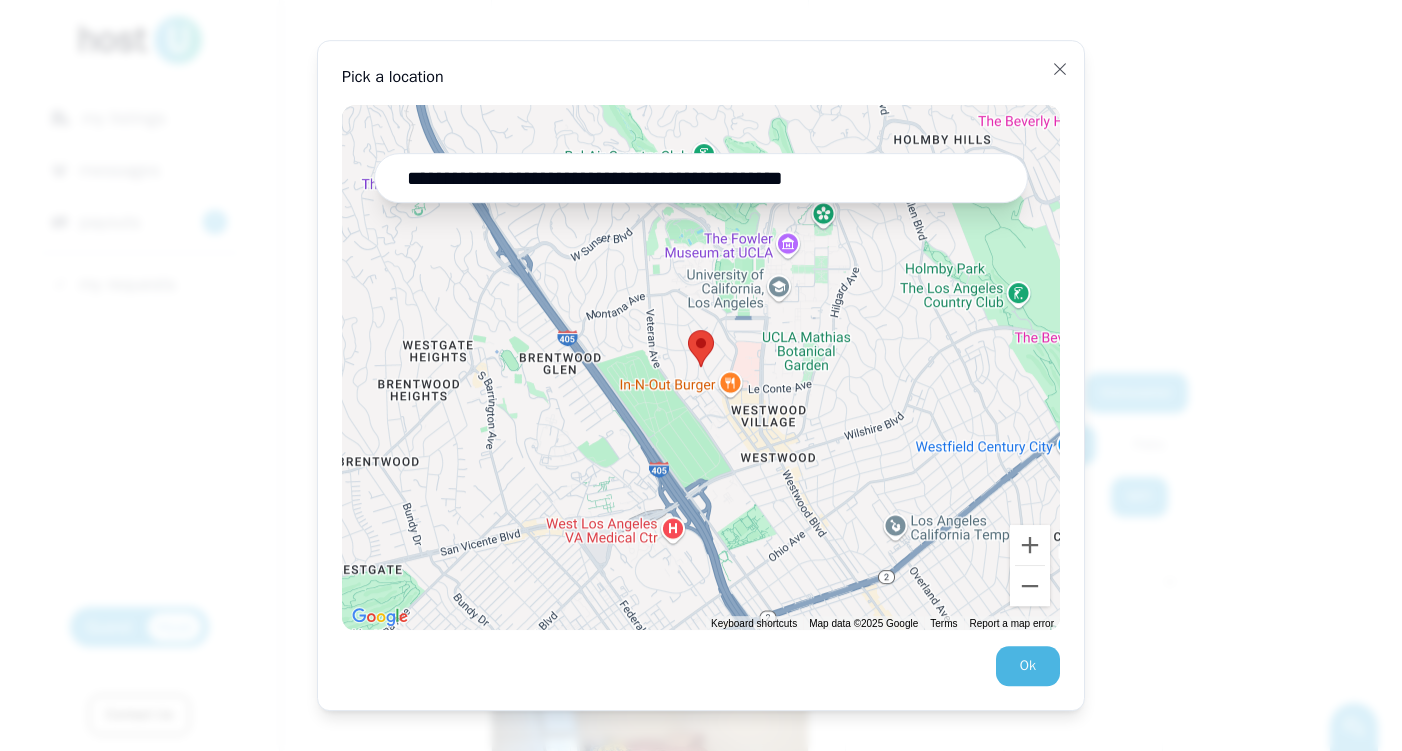 drag, startPoint x: 854, startPoint y: 173, endPoint x: 385, endPoint y: 173, distance: 469 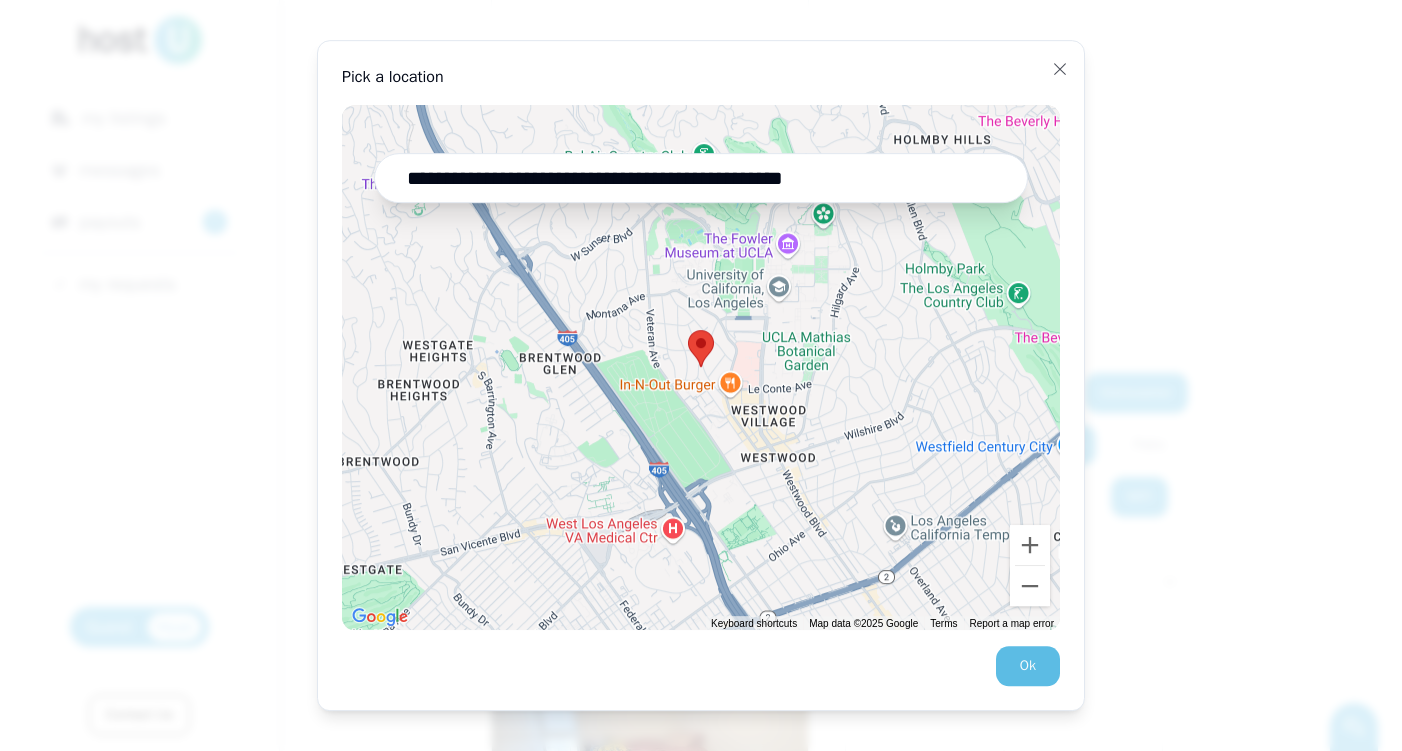 click on "Ok" at bounding box center [1028, 666] 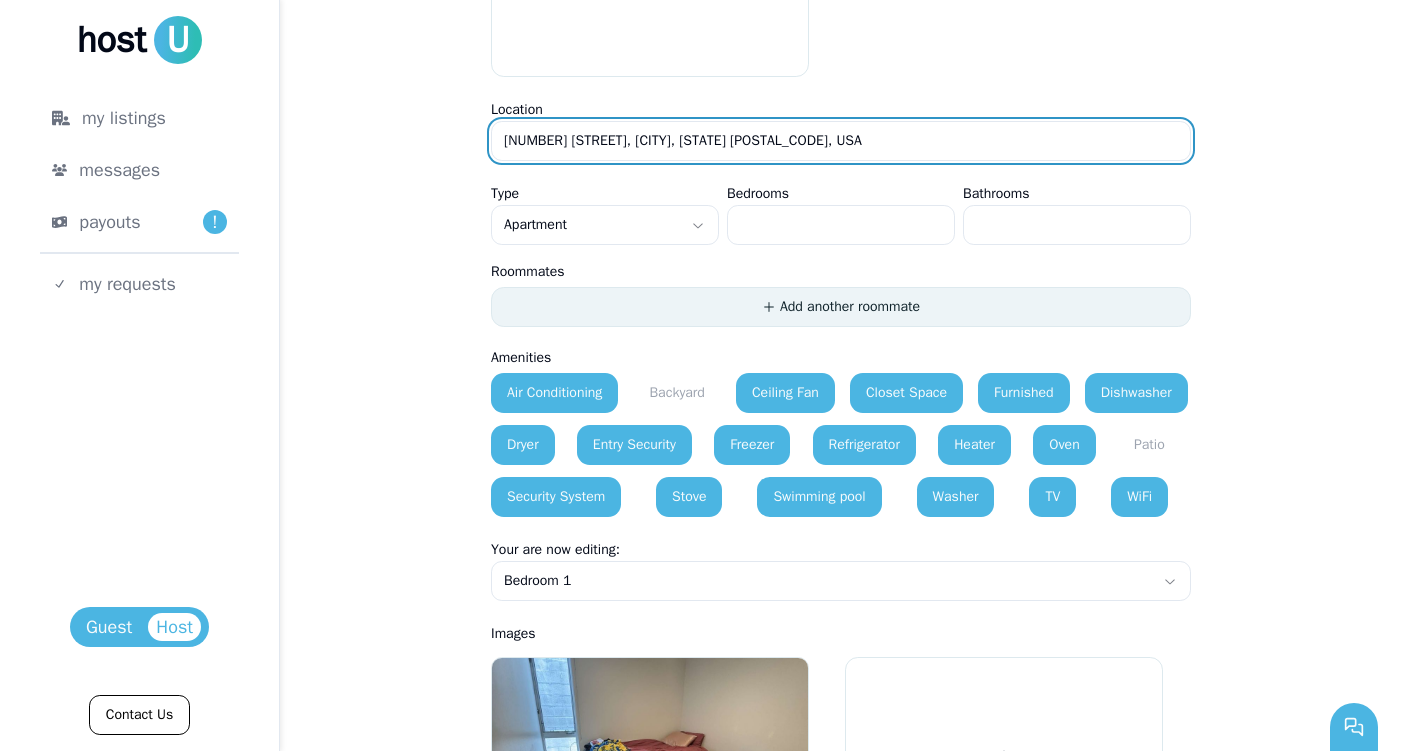 scroll, scrollTop: 1284, scrollLeft: 0, axis: vertical 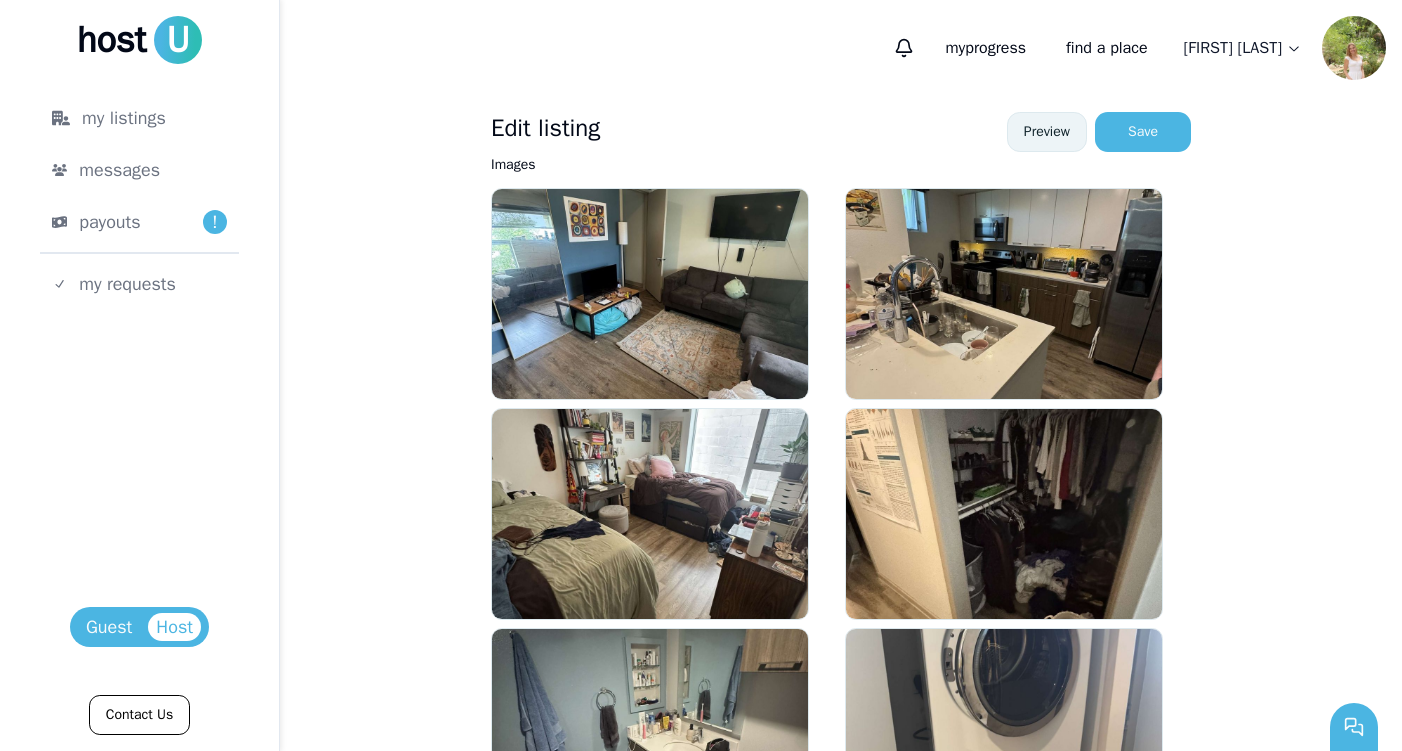 click on "Preview" at bounding box center (1047, 132) 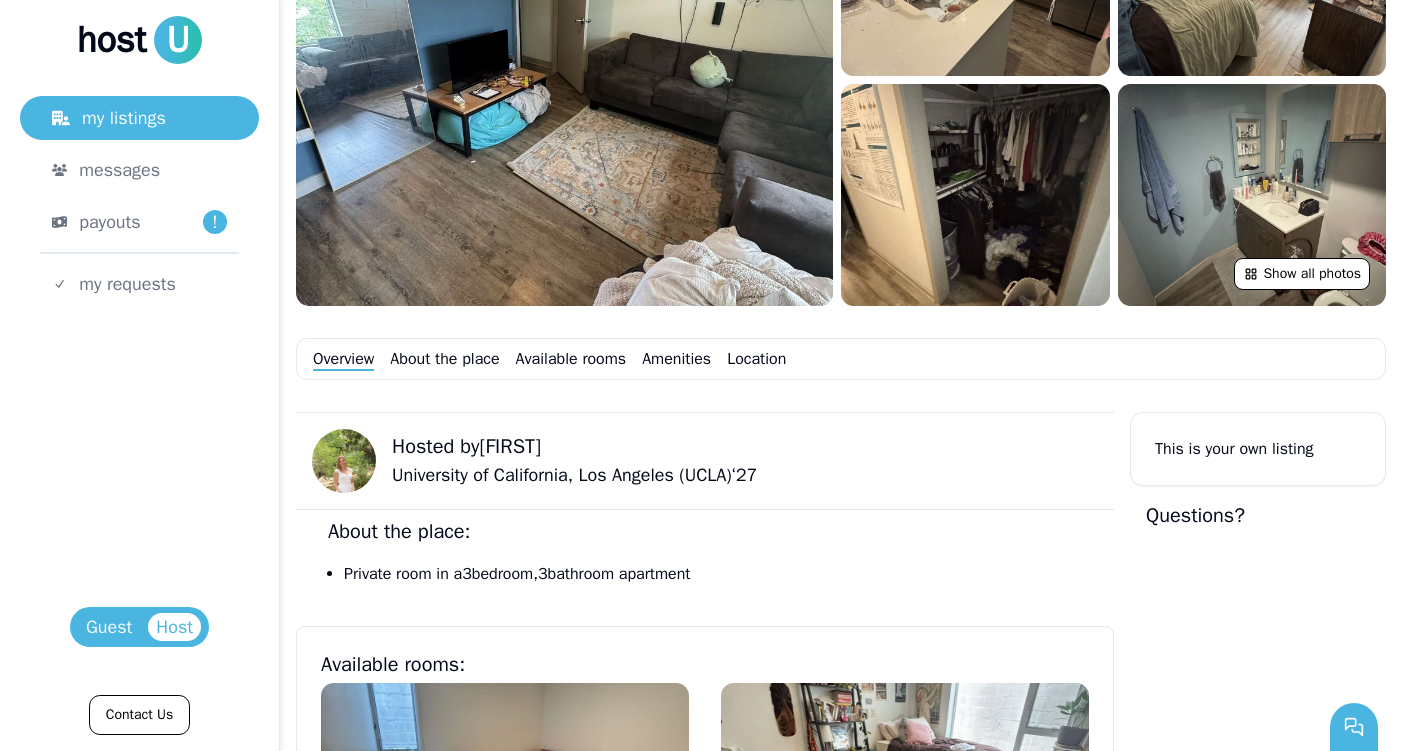 scroll, scrollTop: 0, scrollLeft: 0, axis: both 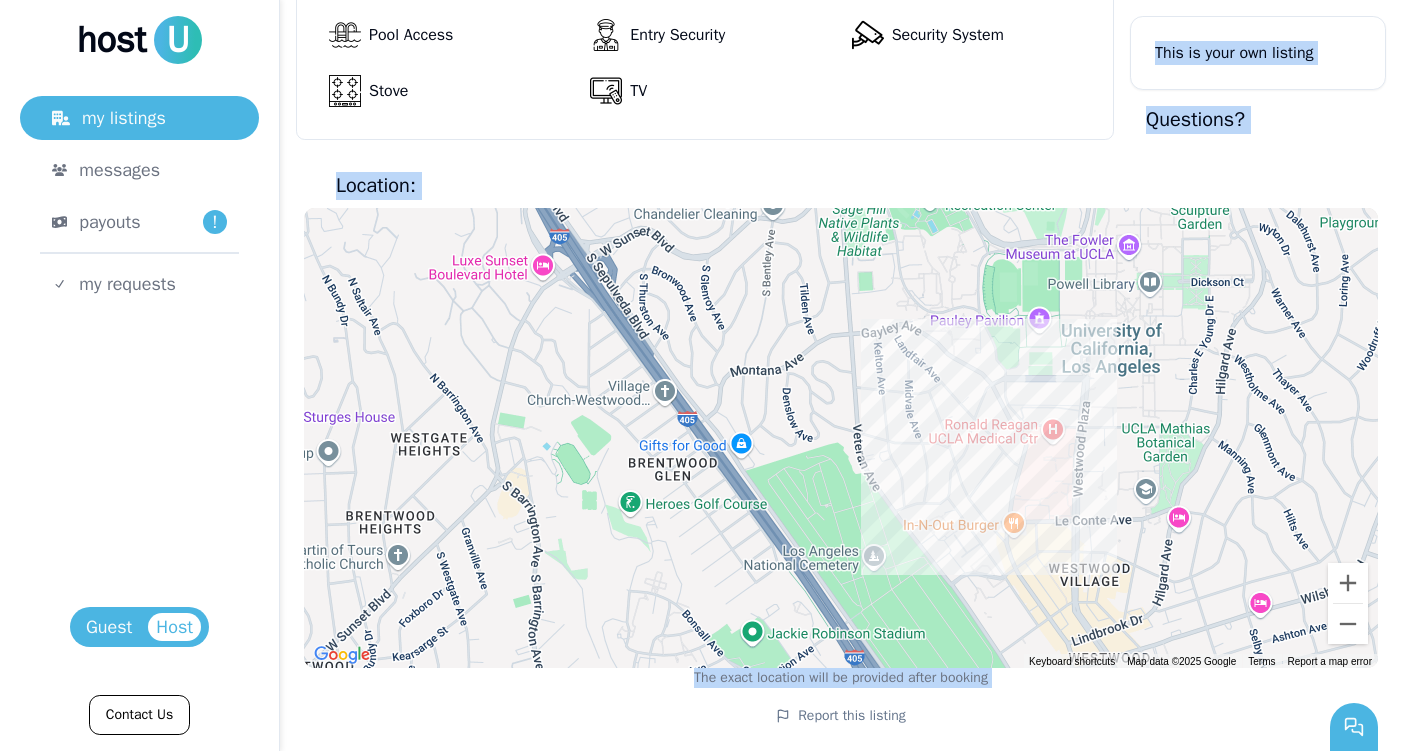 drag, startPoint x: 298, startPoint y: 263, endPoint x: 732, endPoint y: 830, distance: 714.0343 